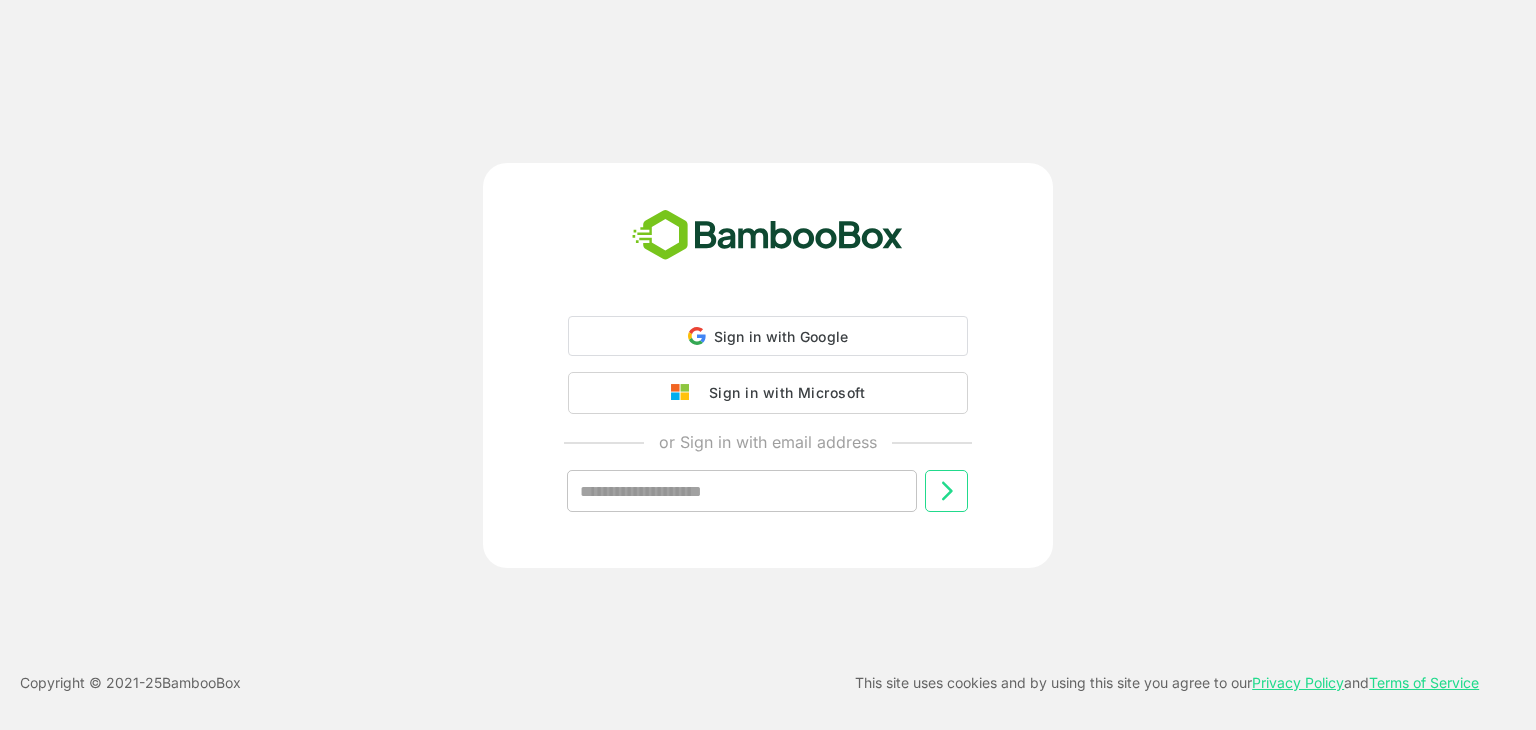 scroll, scrollTop: 0, scrollLeft: 0, axis: both 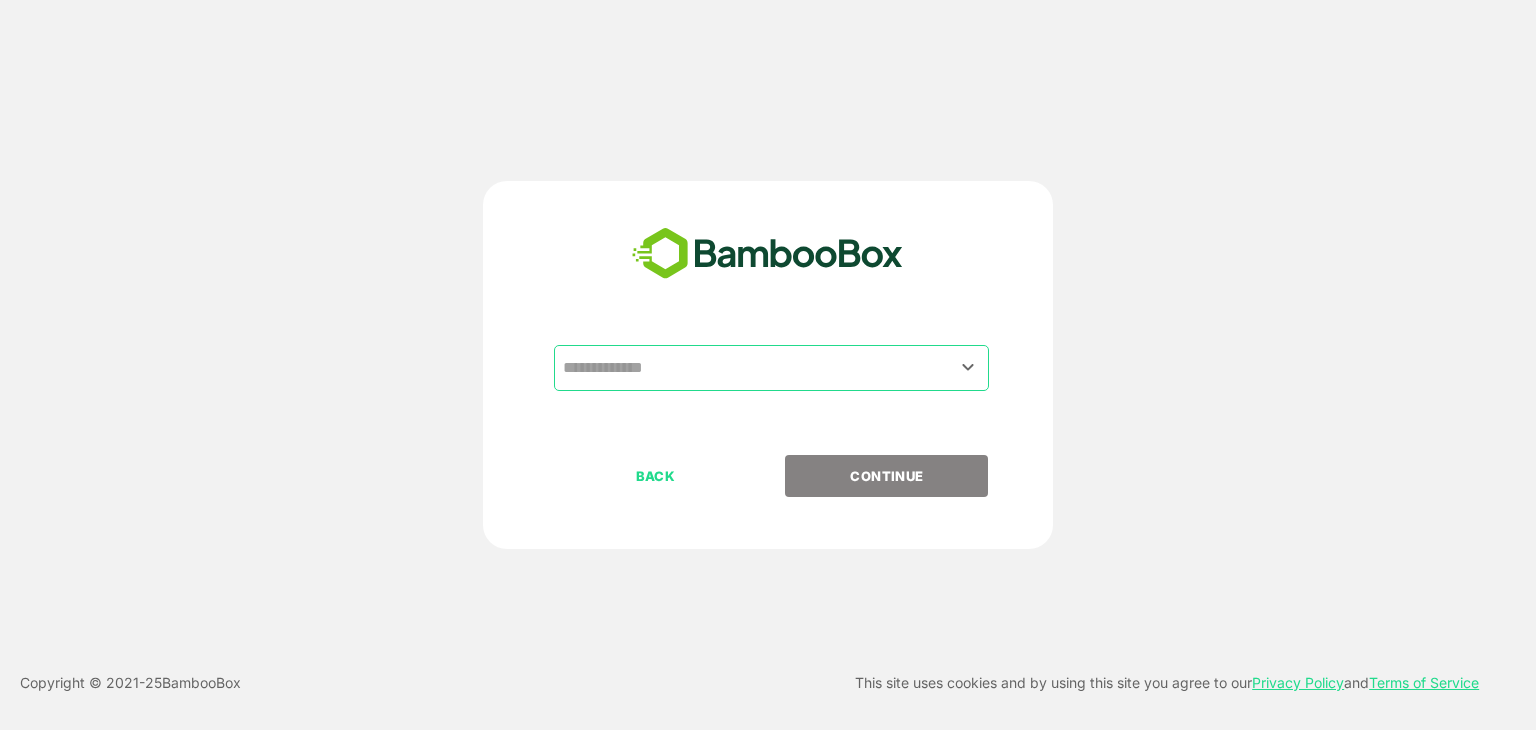 click at bounding box center (771, 368) 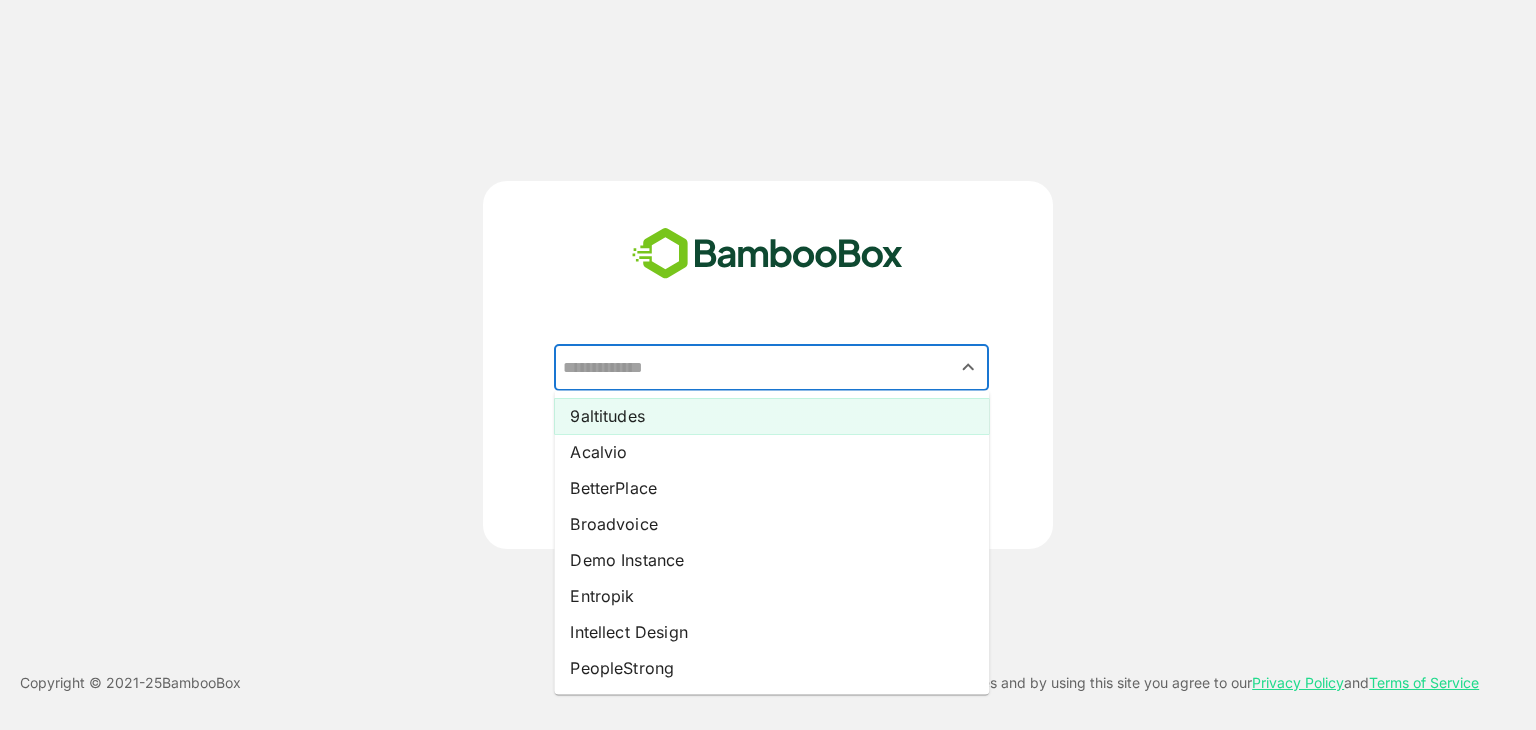 click on "9altitudes" at bounding box center (771, 416) 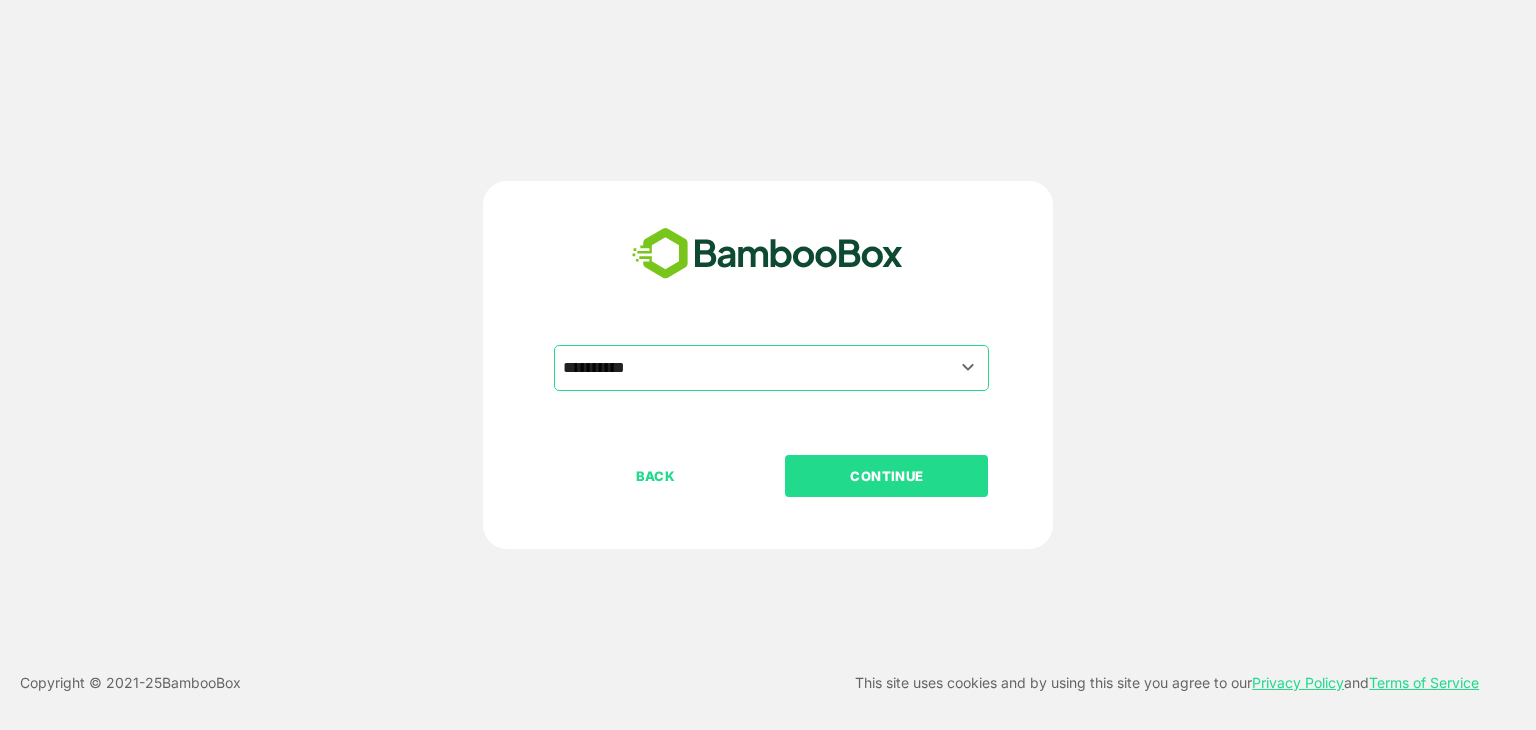 click on "CONTINUE" at bounding box center [887, 476] 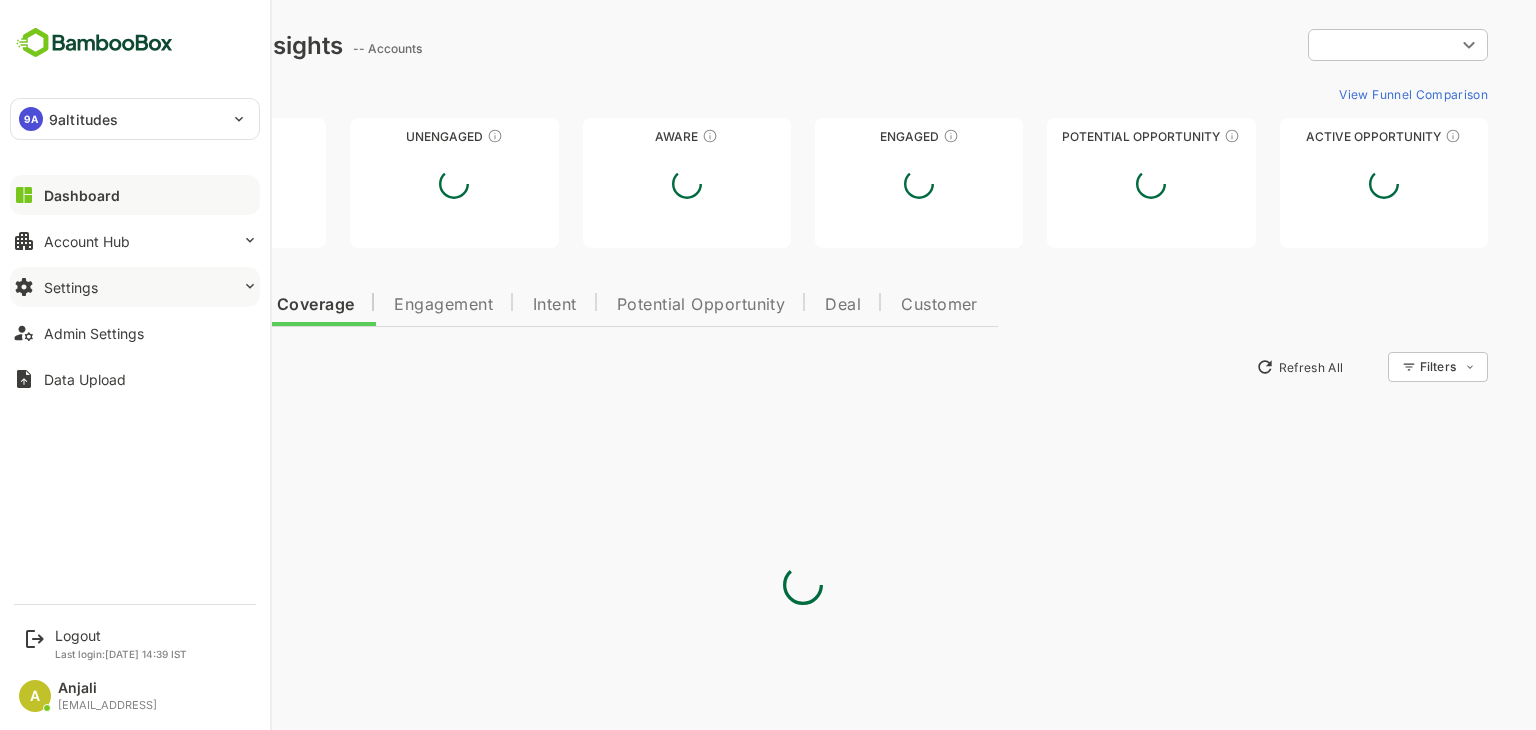 scroll, scrollTop: 0, scrollLeft: 0, axis: both 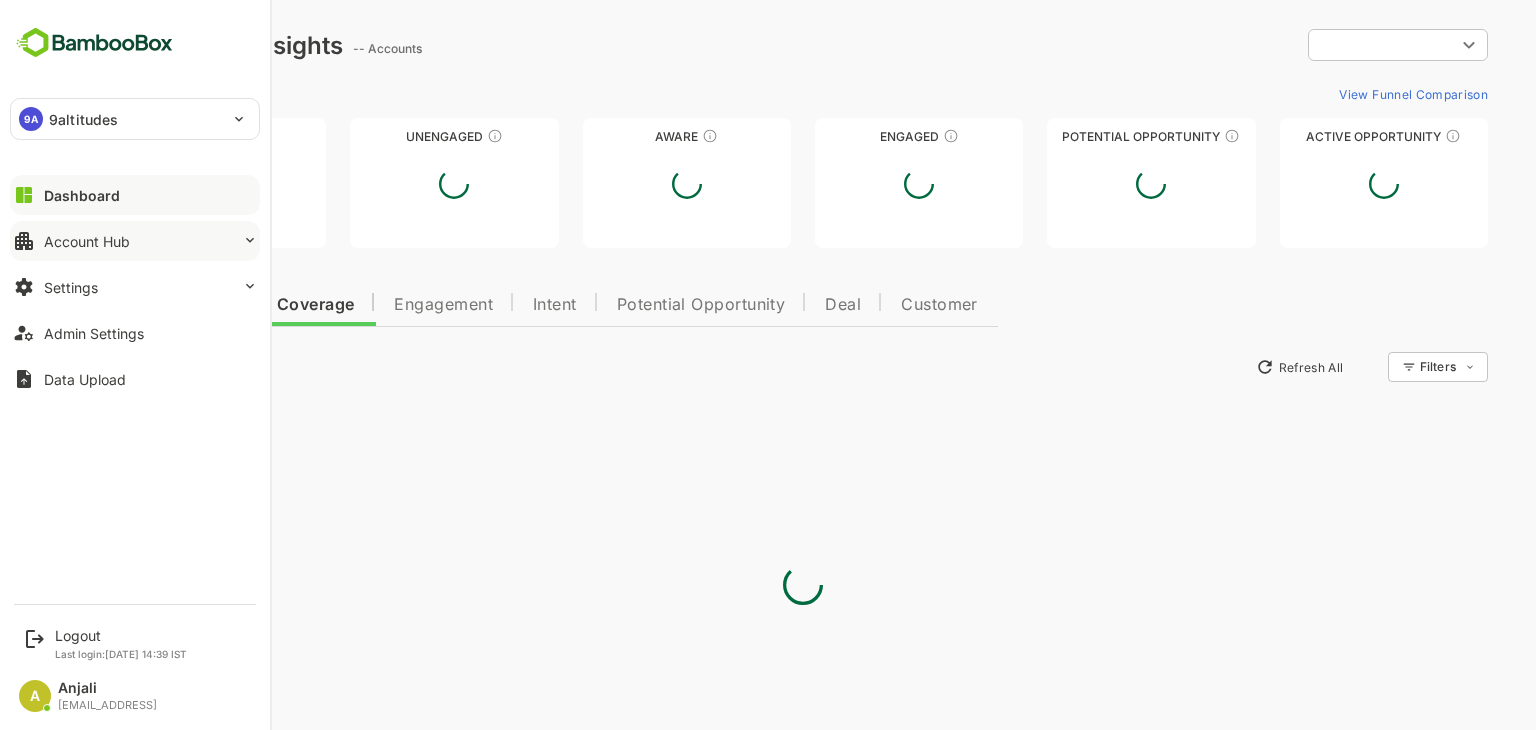 type on "**********" 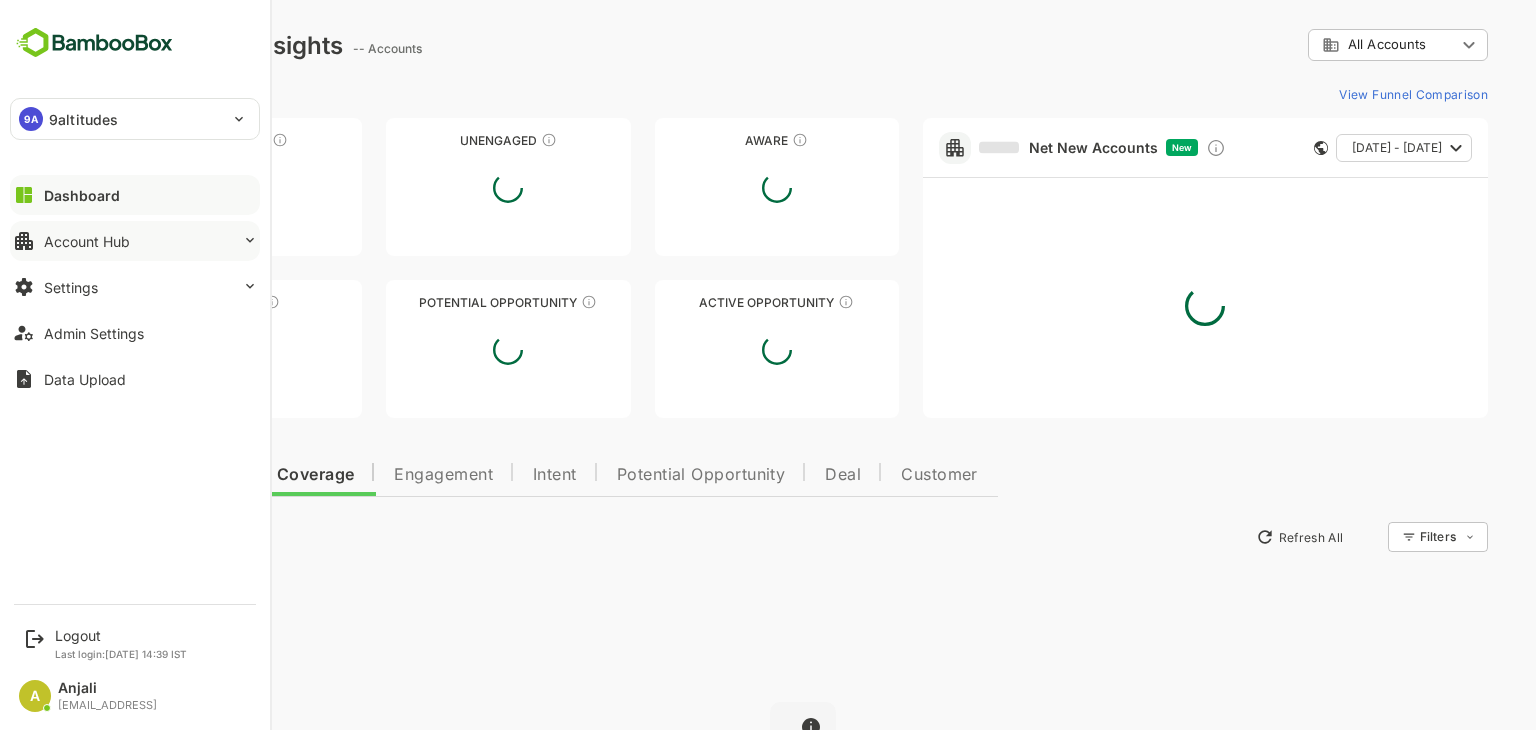 click on "Account Hub" at bounding box center (87, 241) 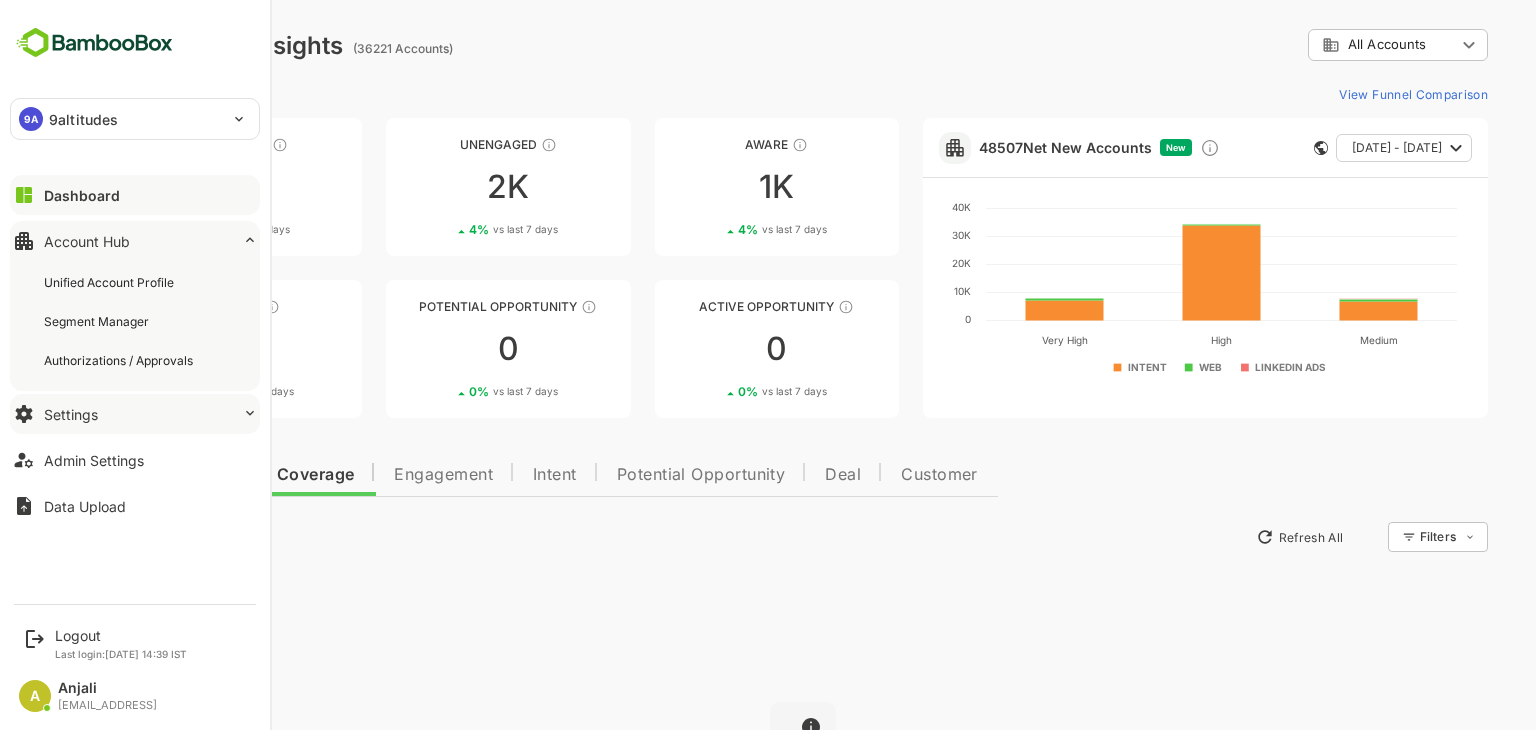 click on "Settings" at bounding box center (135, 414) 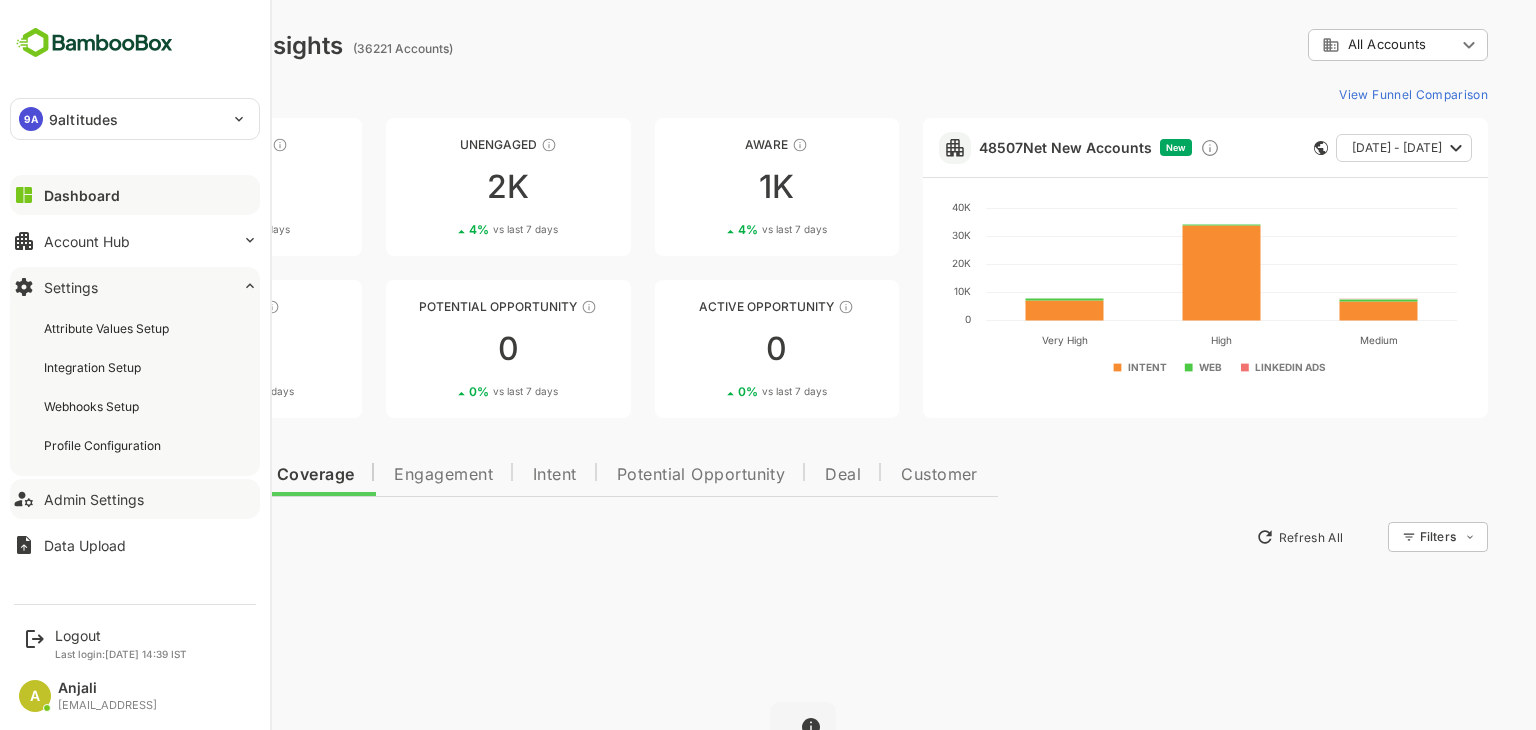 click on "Admin Settings" at bounding box center [94, 499] 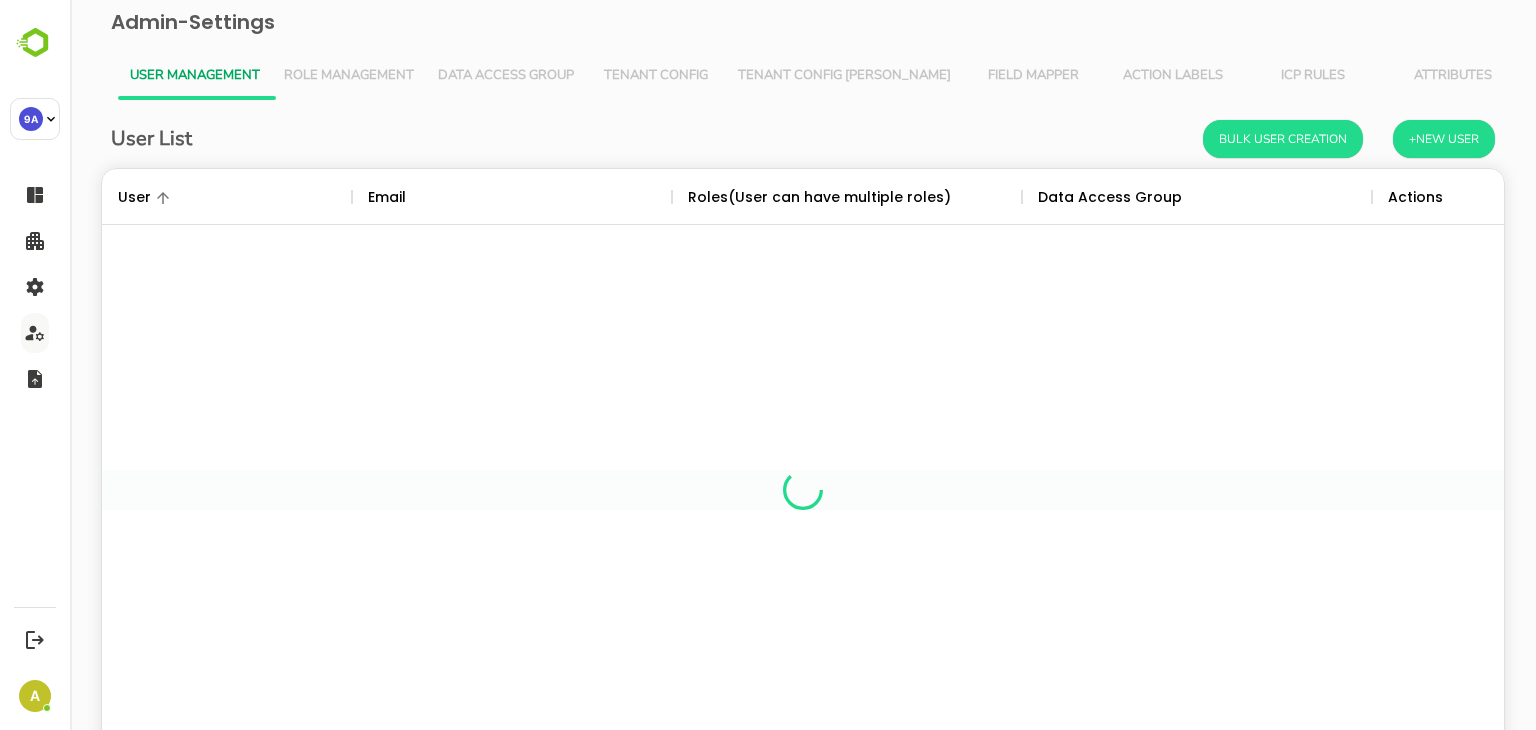 scroll, scrollTop: 0, scrollLeft: 0, axis: both 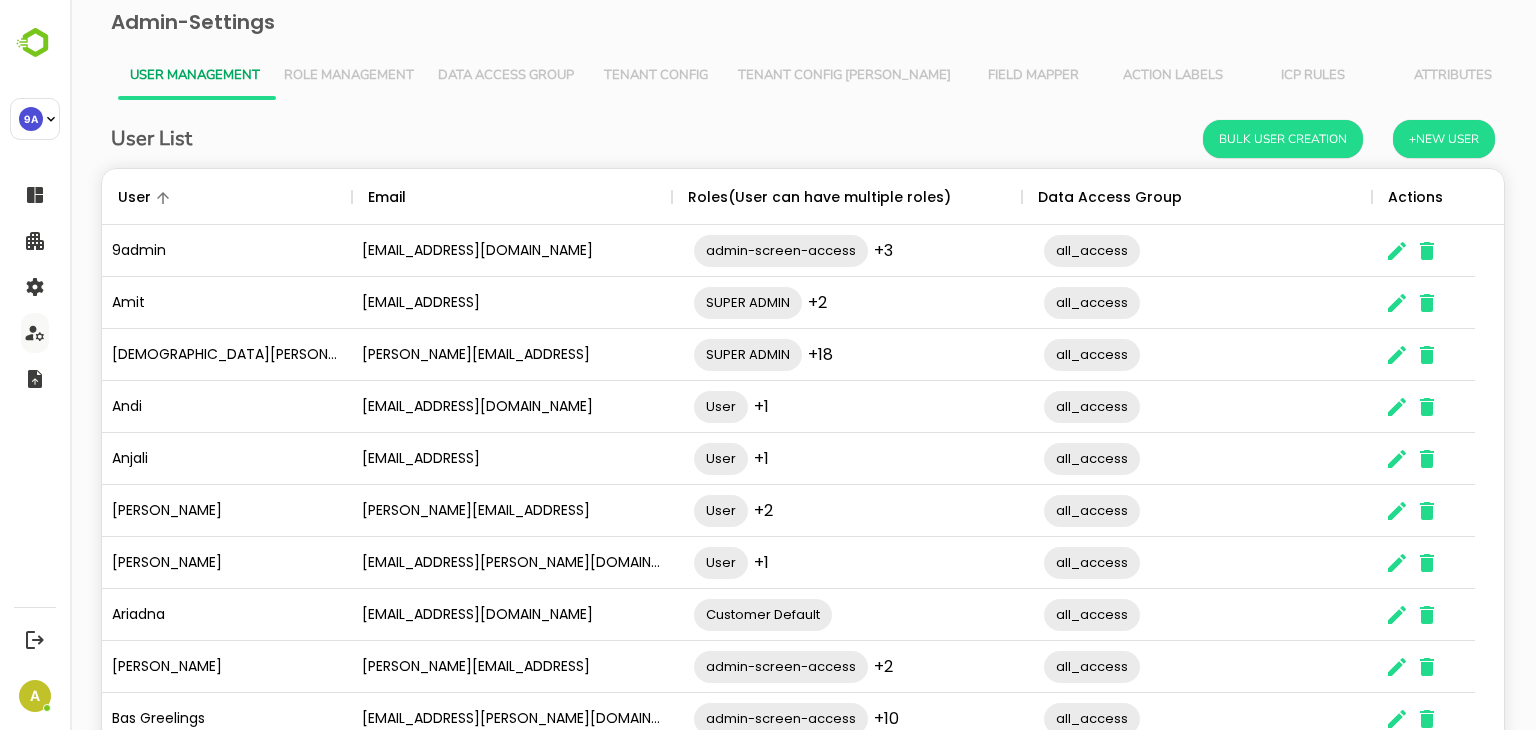 click on "Tenant Config [PERSON_NAME]" at bounding box center (844, 76) 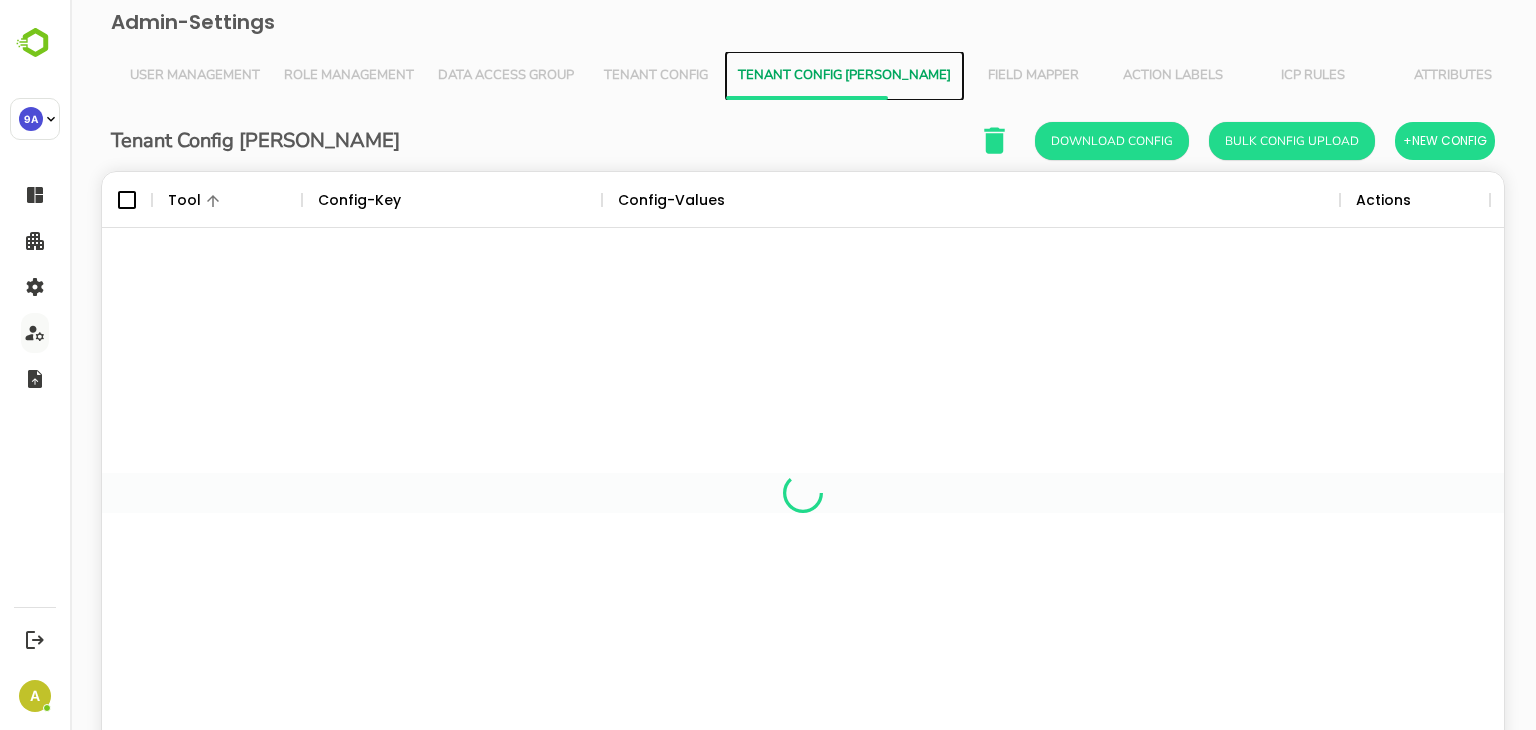 scroll, scrollTop: 16, scrollLeft: 16, axis: both 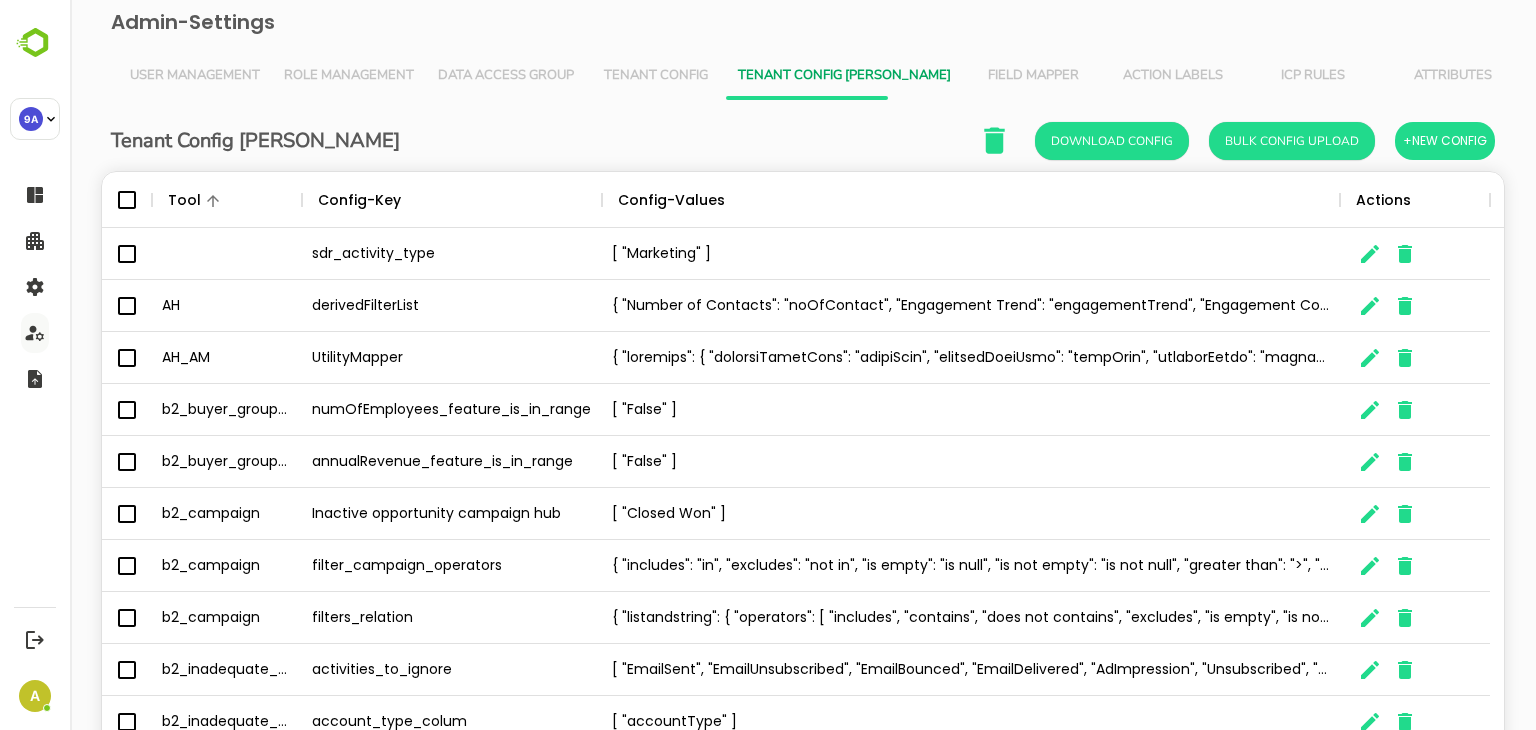click on "Tenant Config" at bounding box center (656, 76) 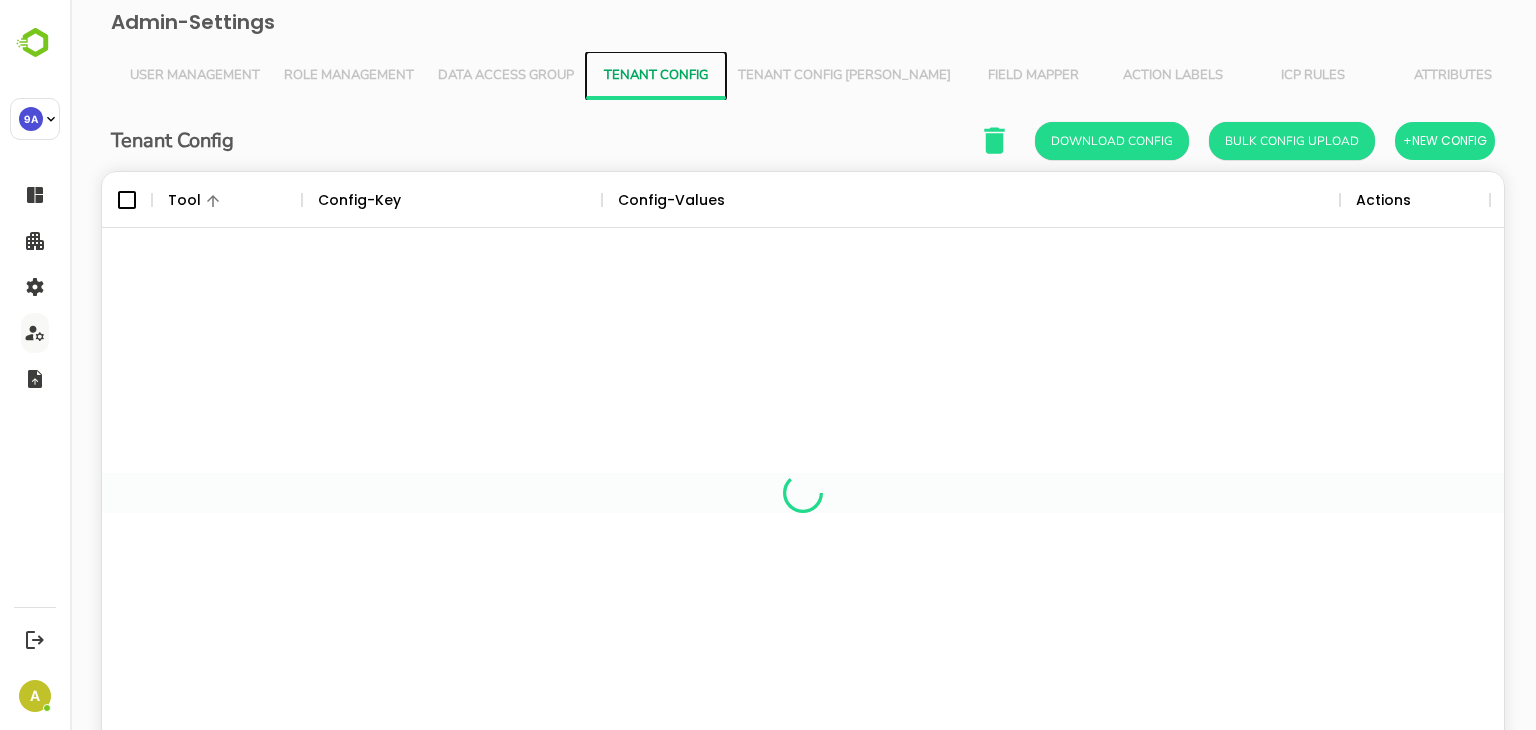 scroll, scrollTop: 16, scrollLeft: 16, axis: both 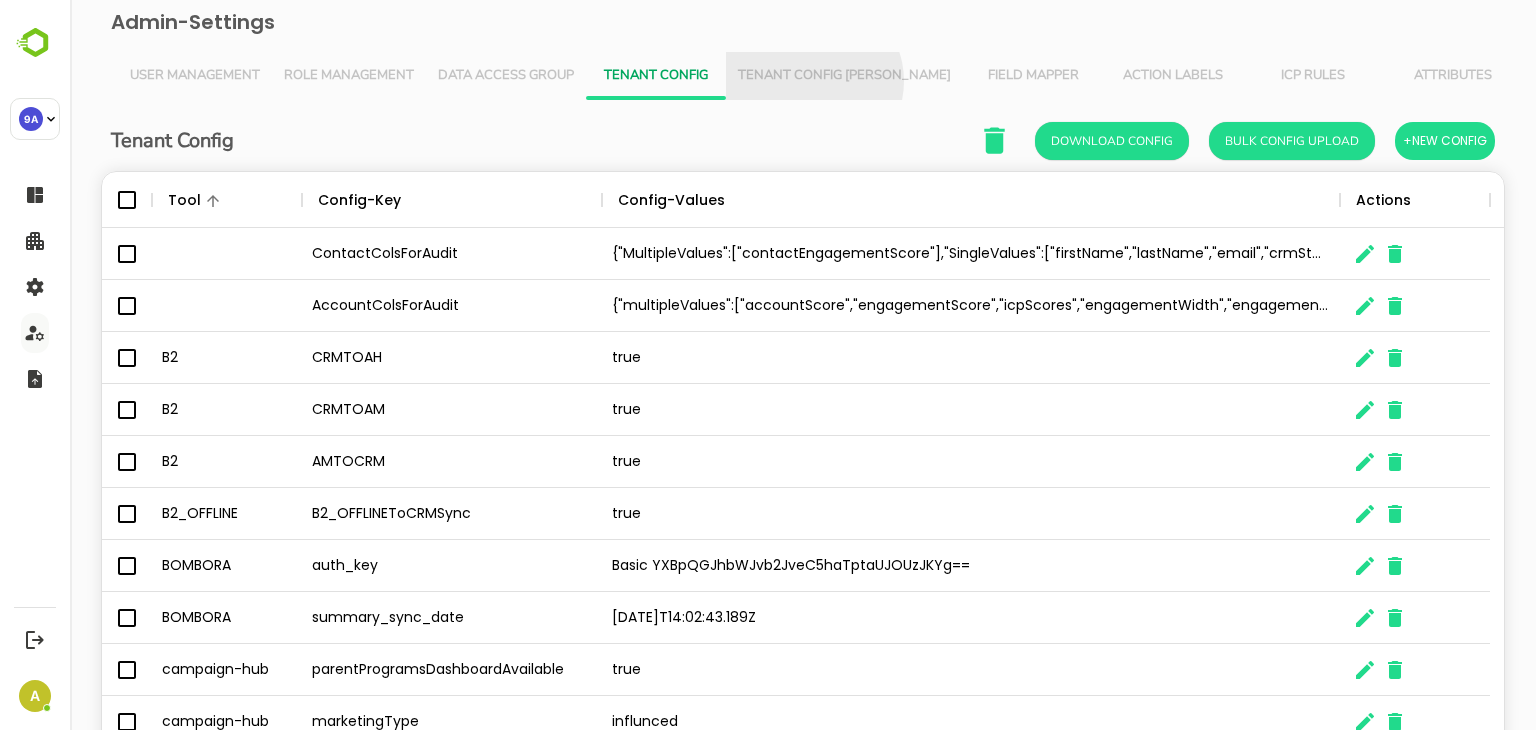 click on "Tenant Config [PERSON_NAME]" at bounding box center [844, 76] 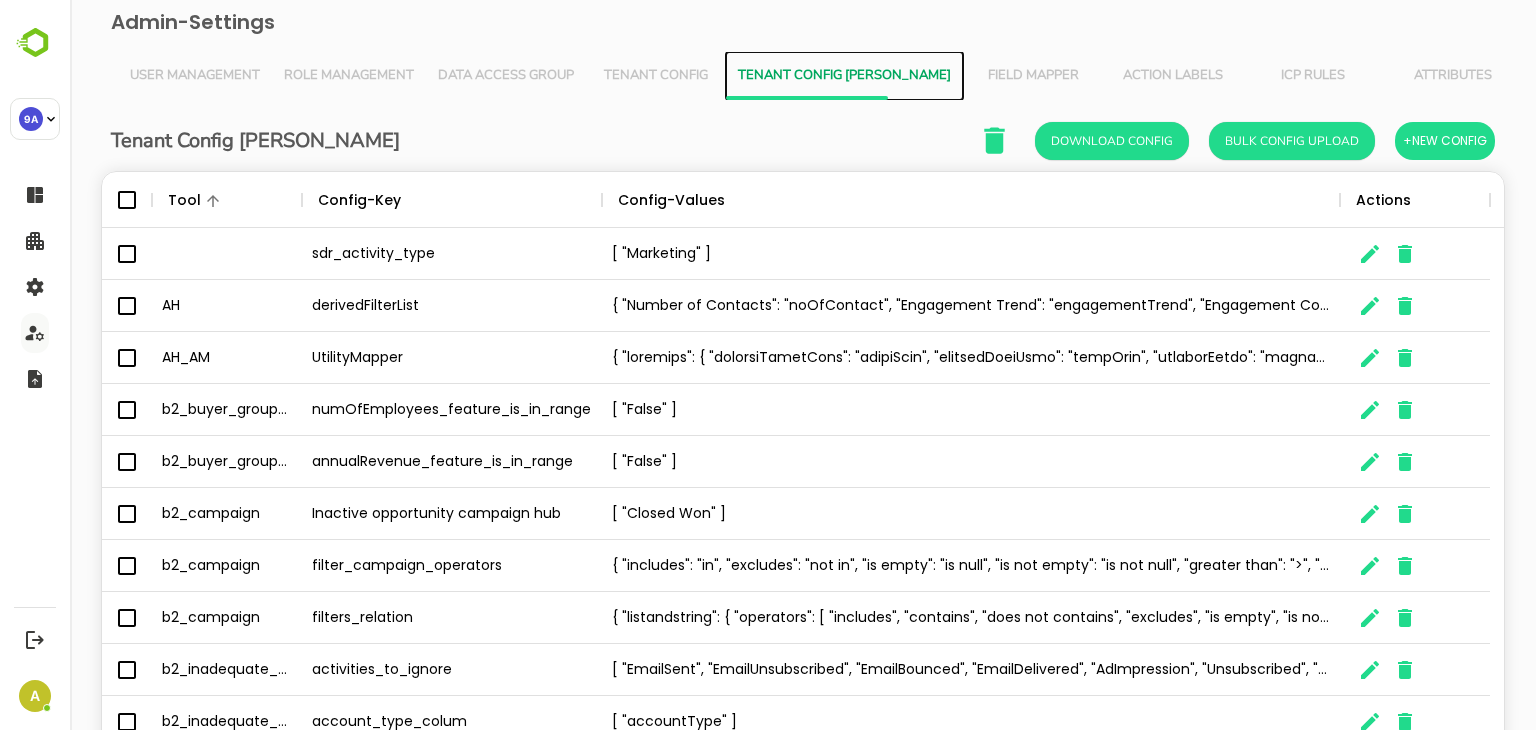 scroll, scrollTop: 16, scrollLeft: 16, axis: both 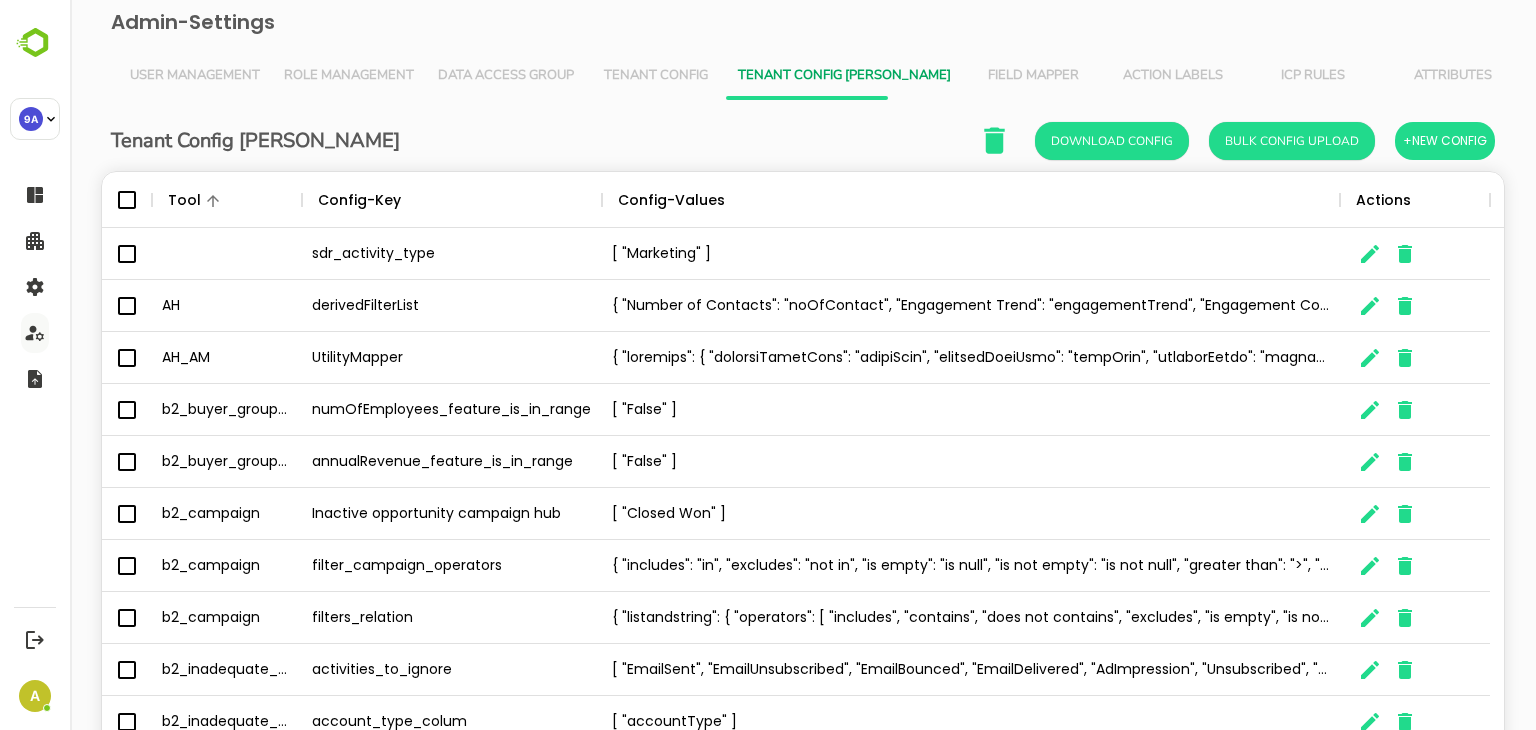 click on "Field Mapper" at bounding box center [1033, 76] 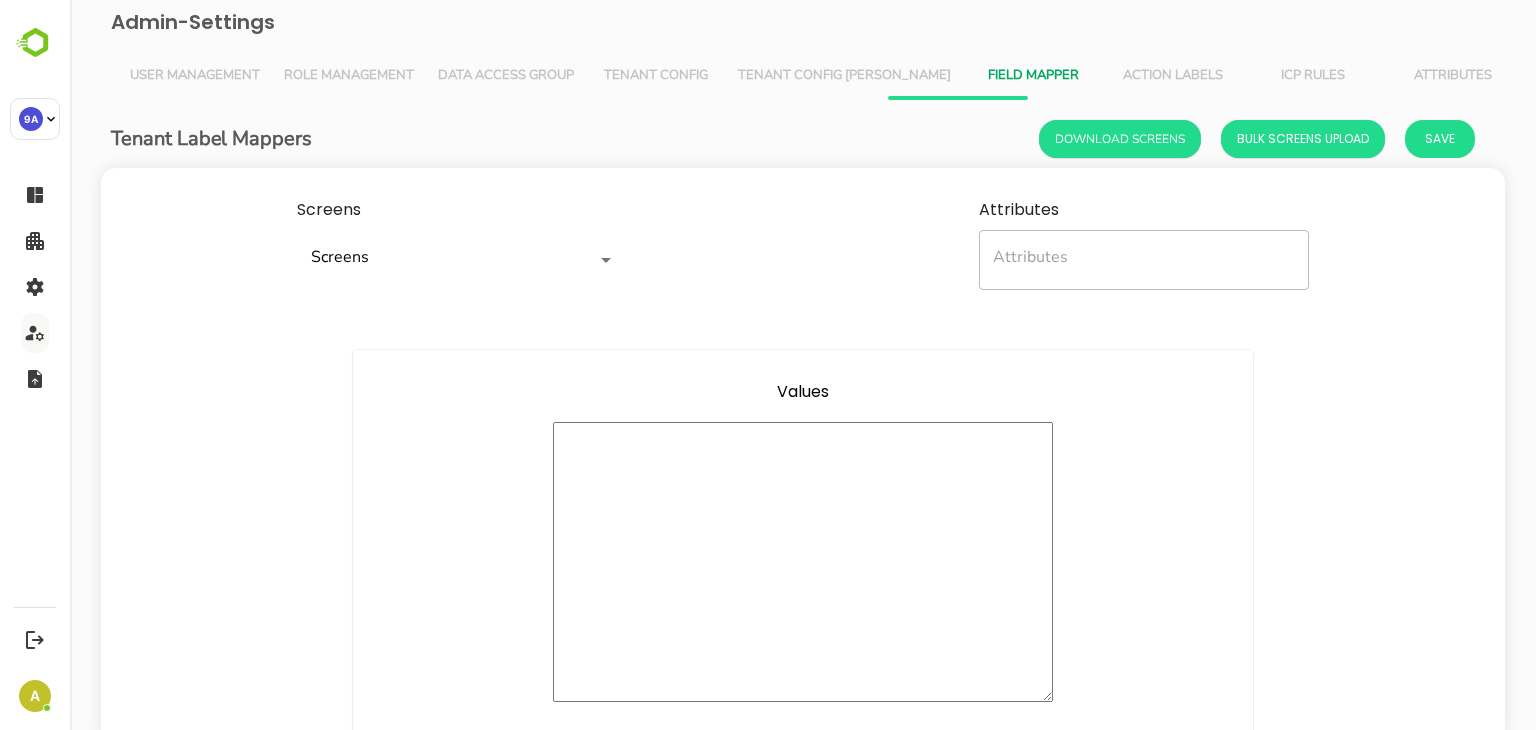 click on "Tenant Config [PERSON_NAME]" at bounding box center (844, 76) 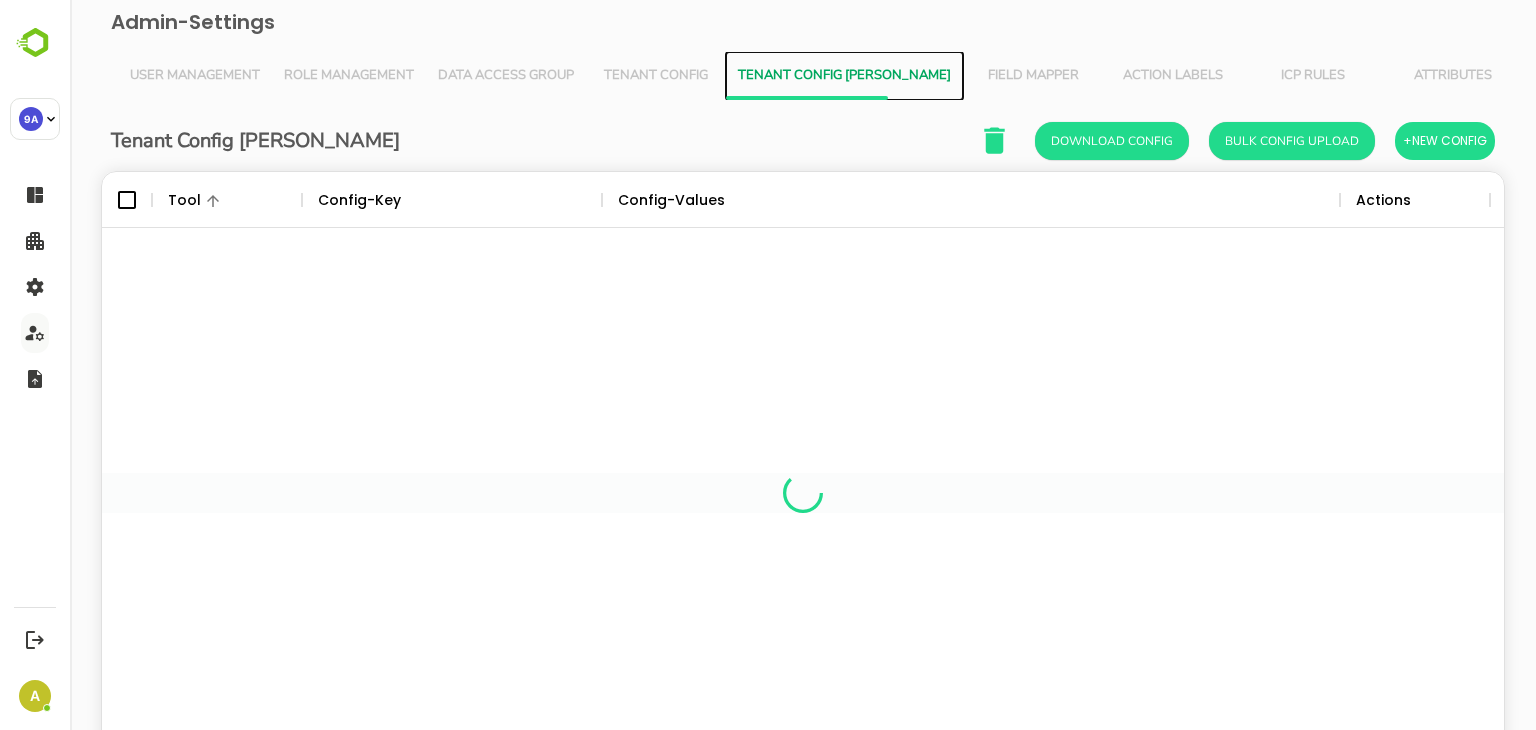 scroll, scrollTop: 16, scrollLeft: 16, axis: both 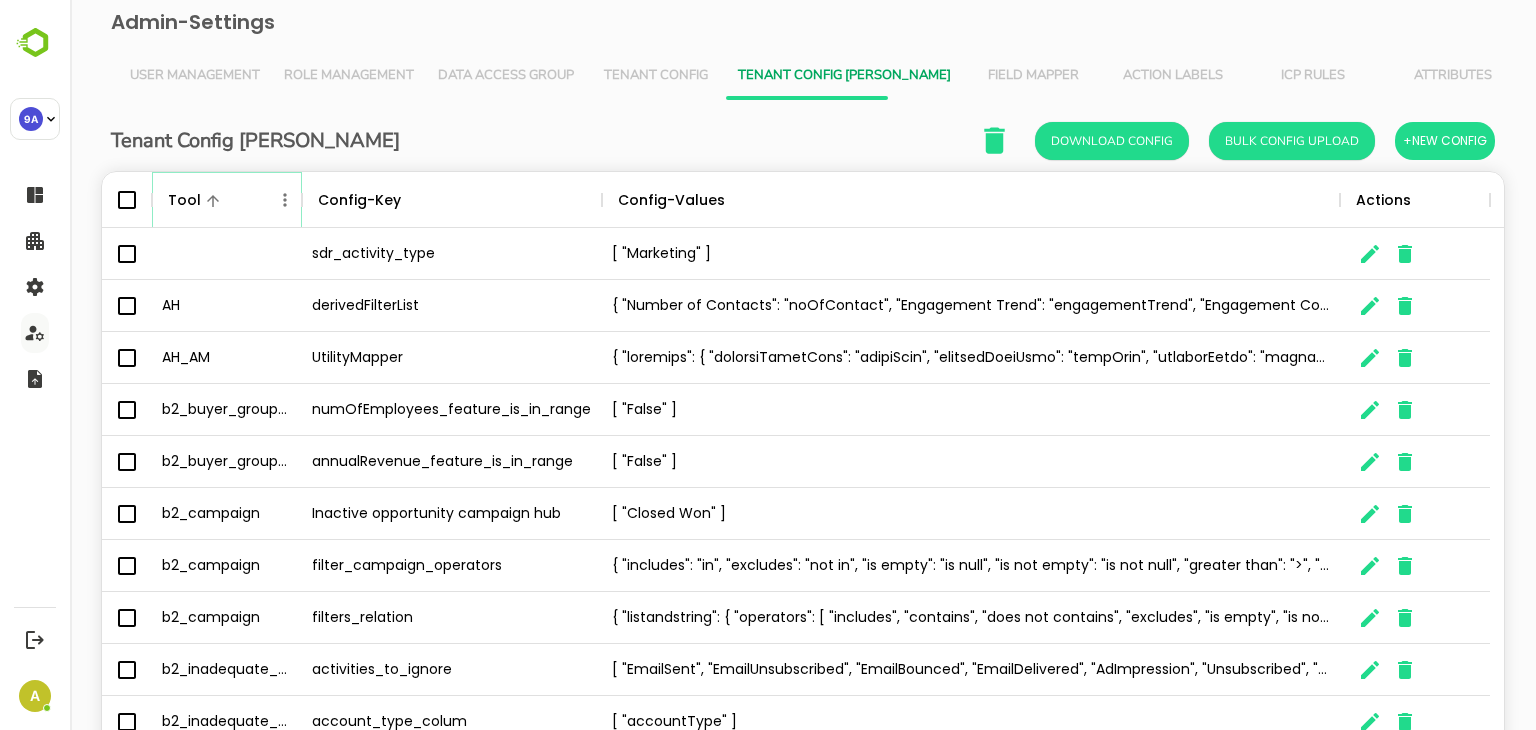 click 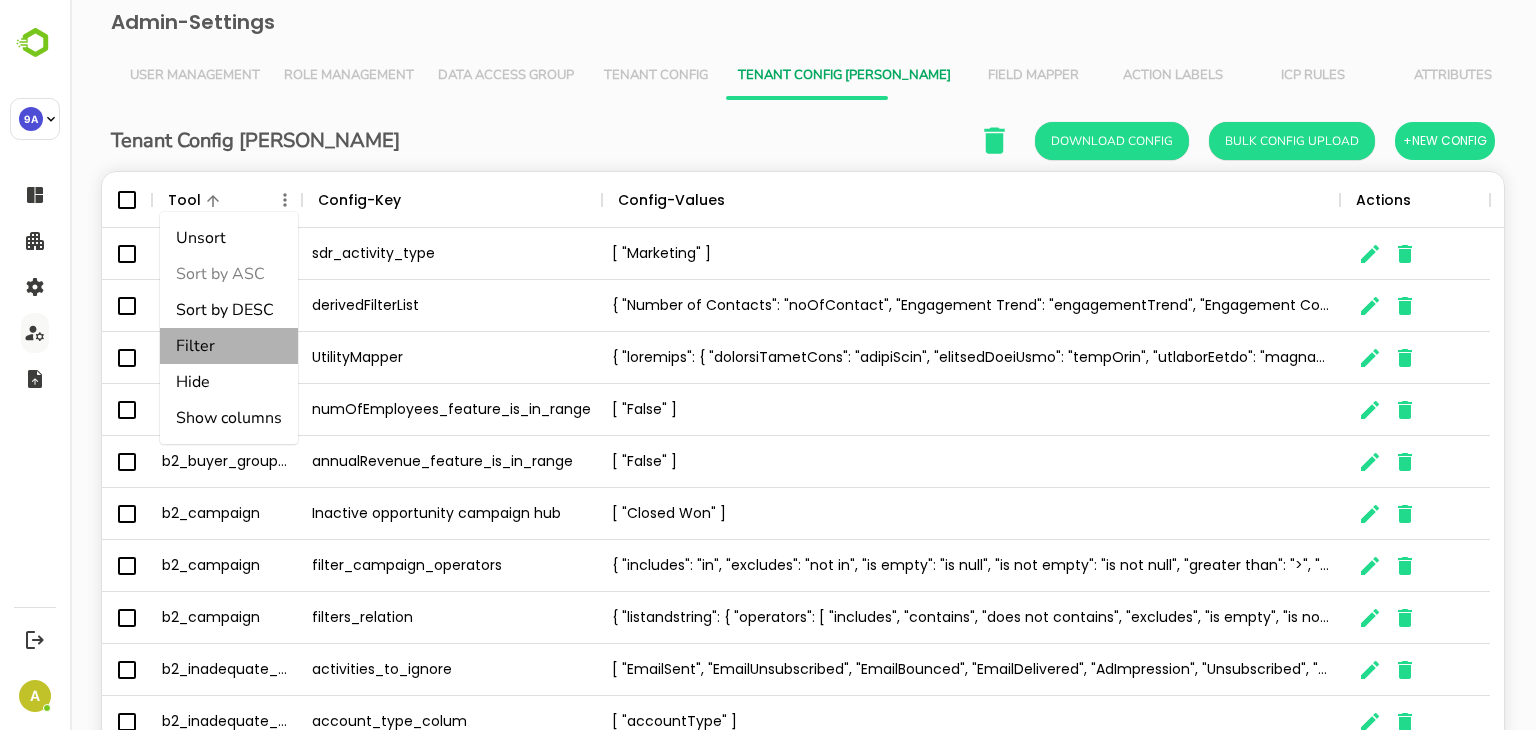 click on "Filter" at bounding box center [229, 346] 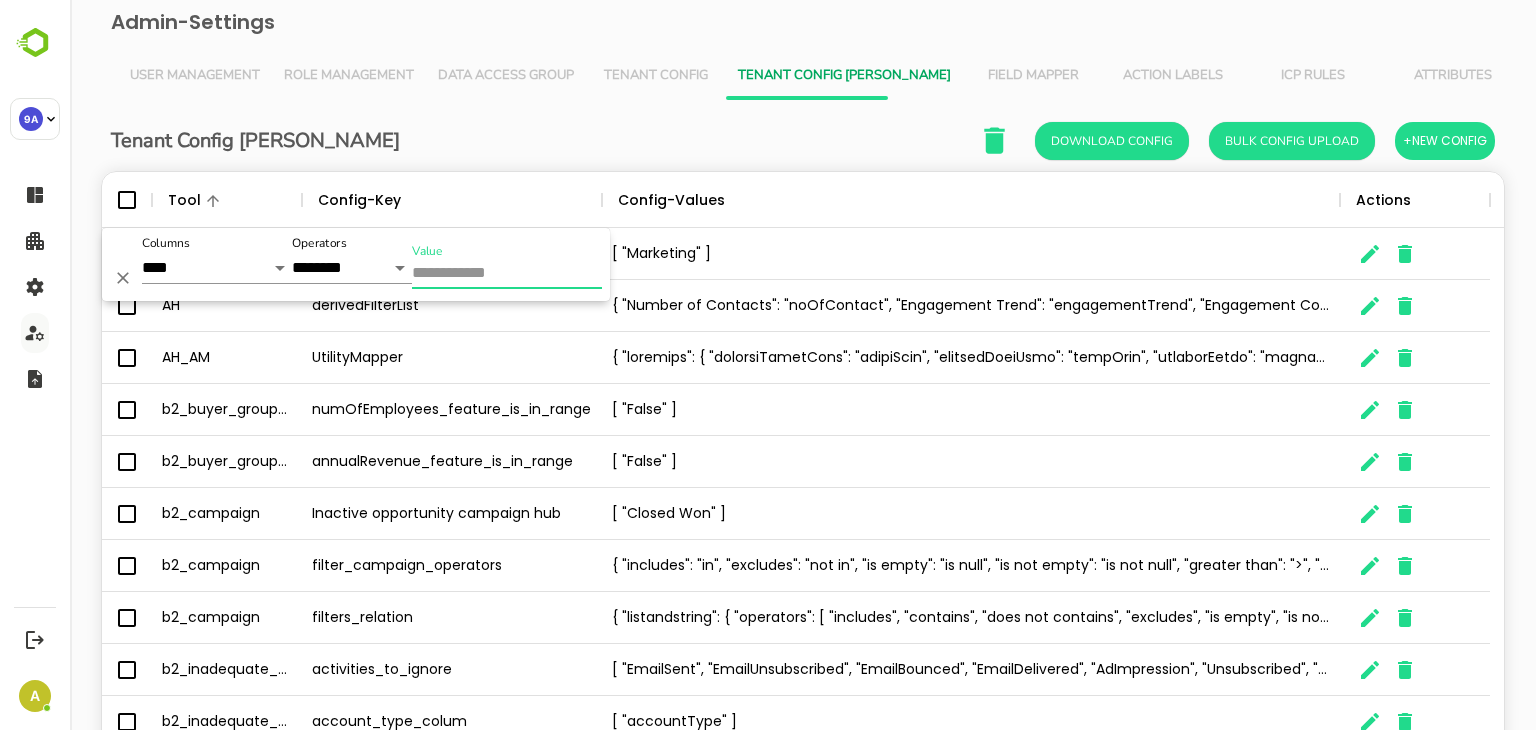 click on "Value" at bounding box center (507, 274) 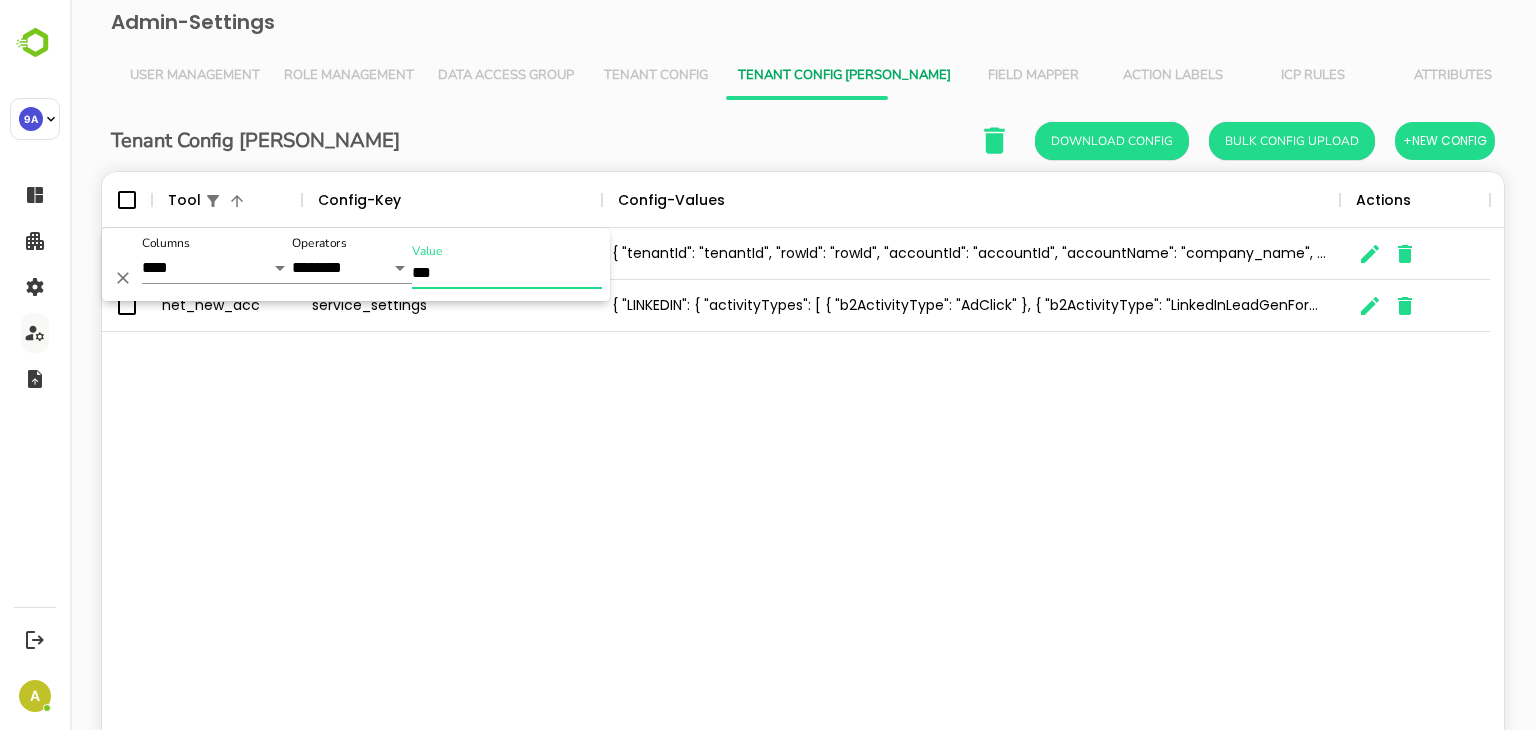 type on "***" 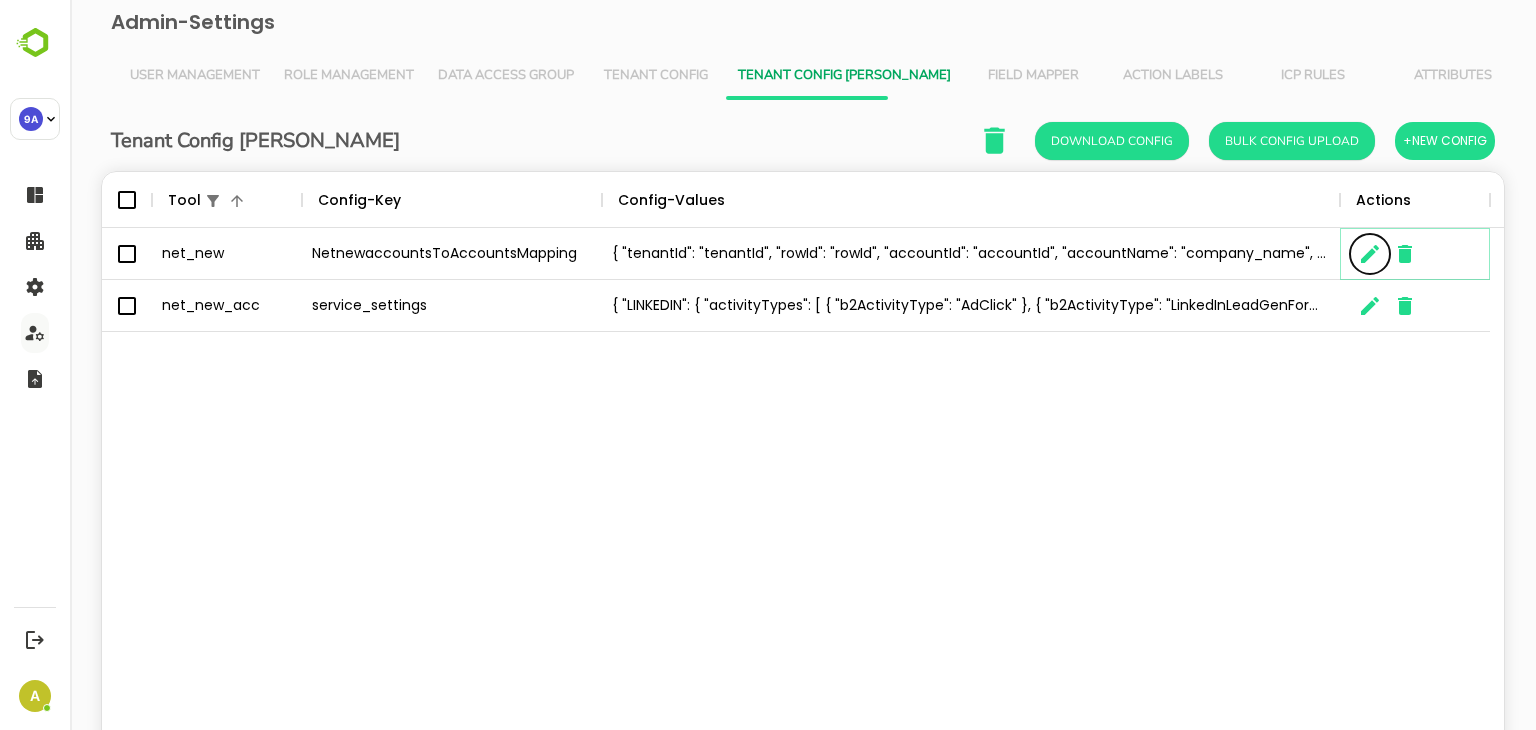 click 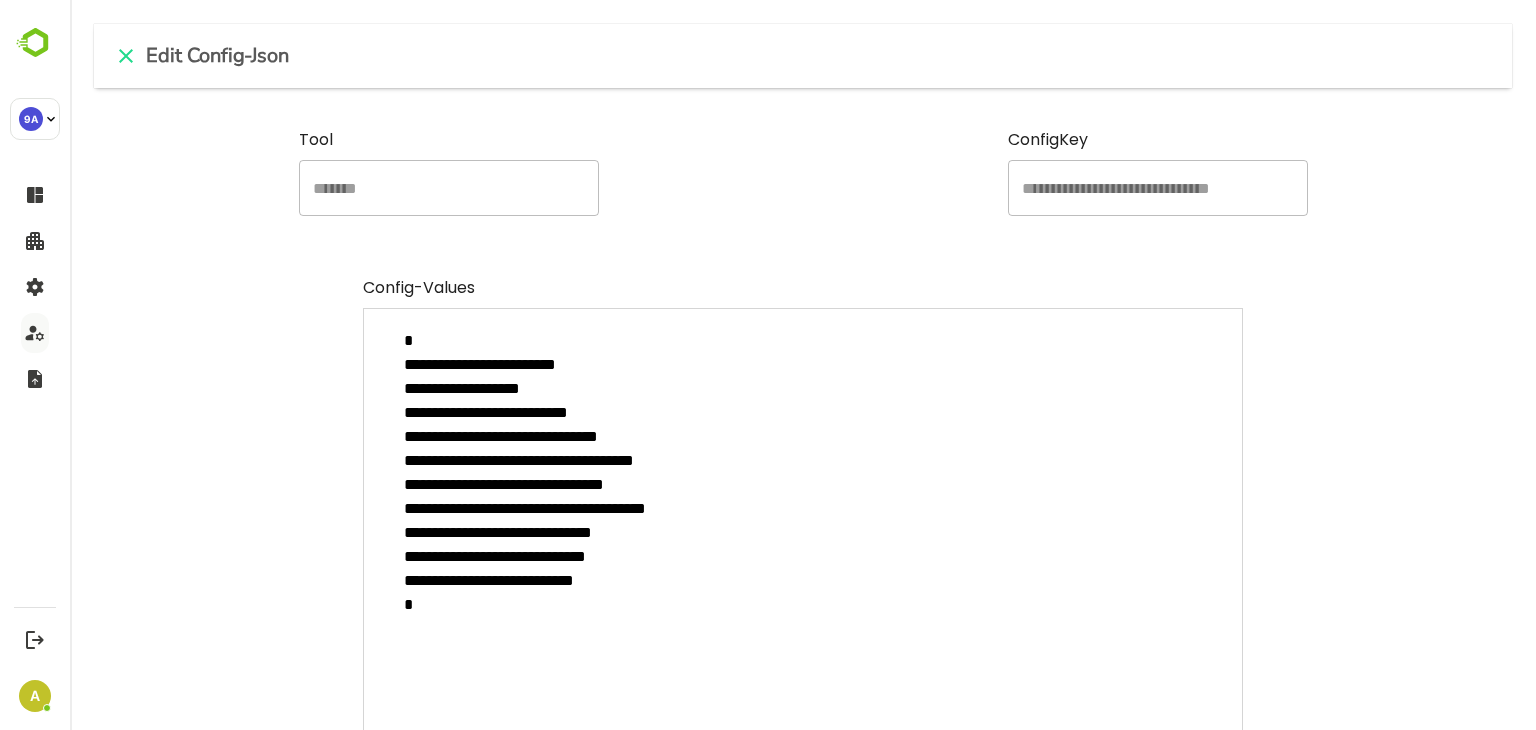 click on "**********" at bounding box center [803, 552] 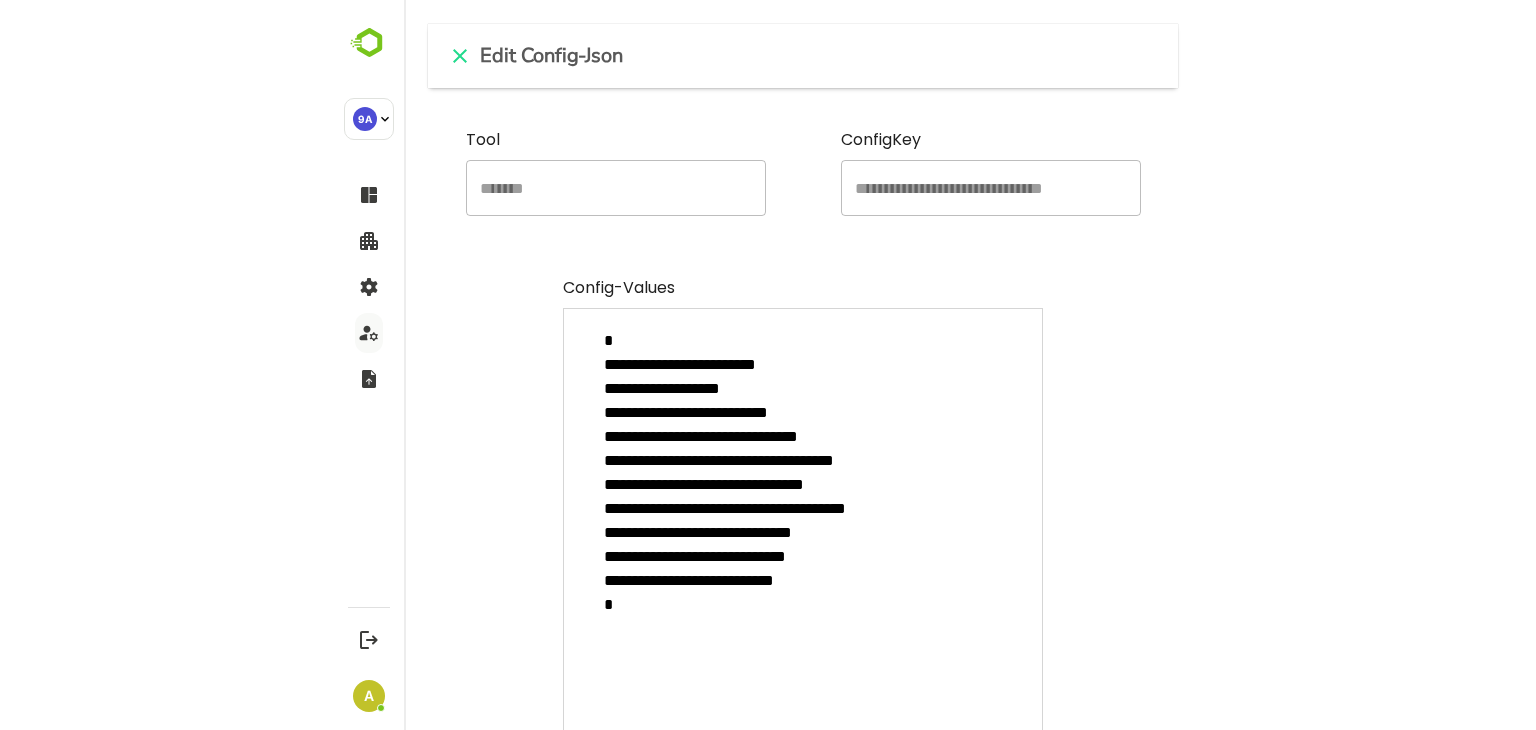 type on "*" 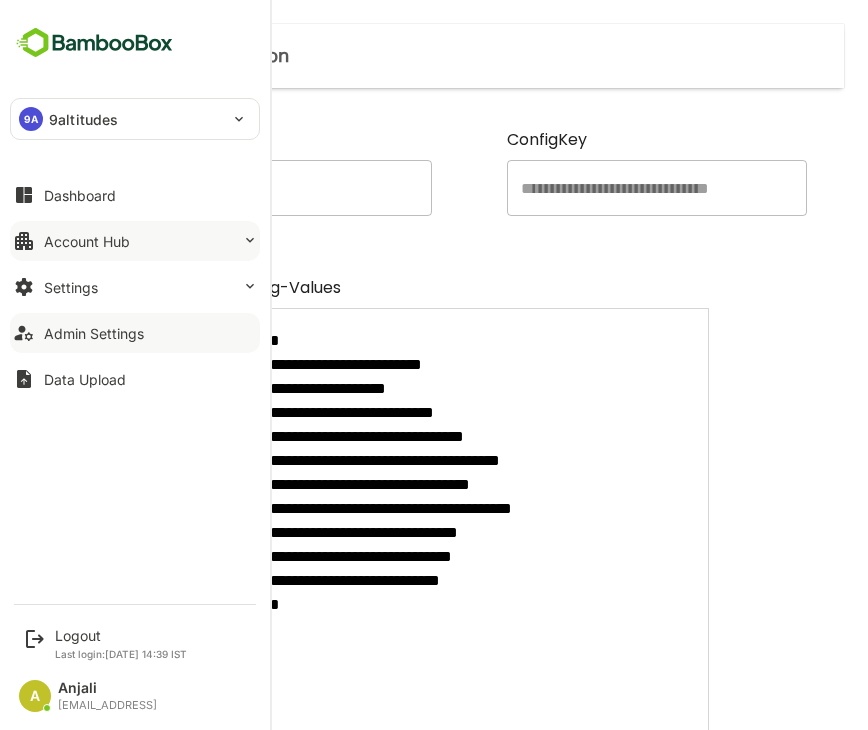 click on "Account Hub" at bounding box center (135, 241) 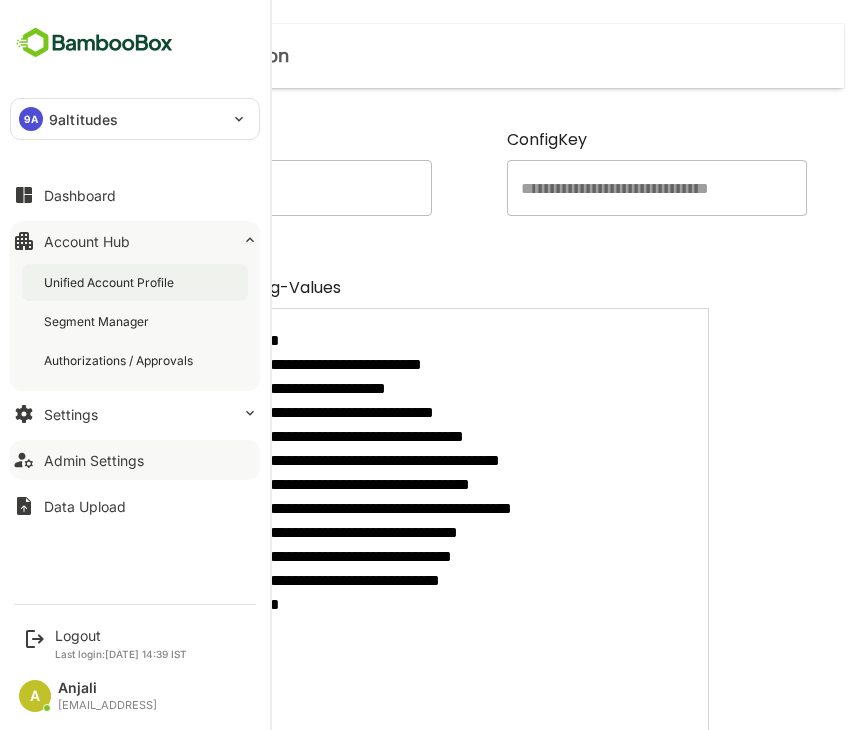 click on "Unified Account Profile" at bounding box center [111, 282] 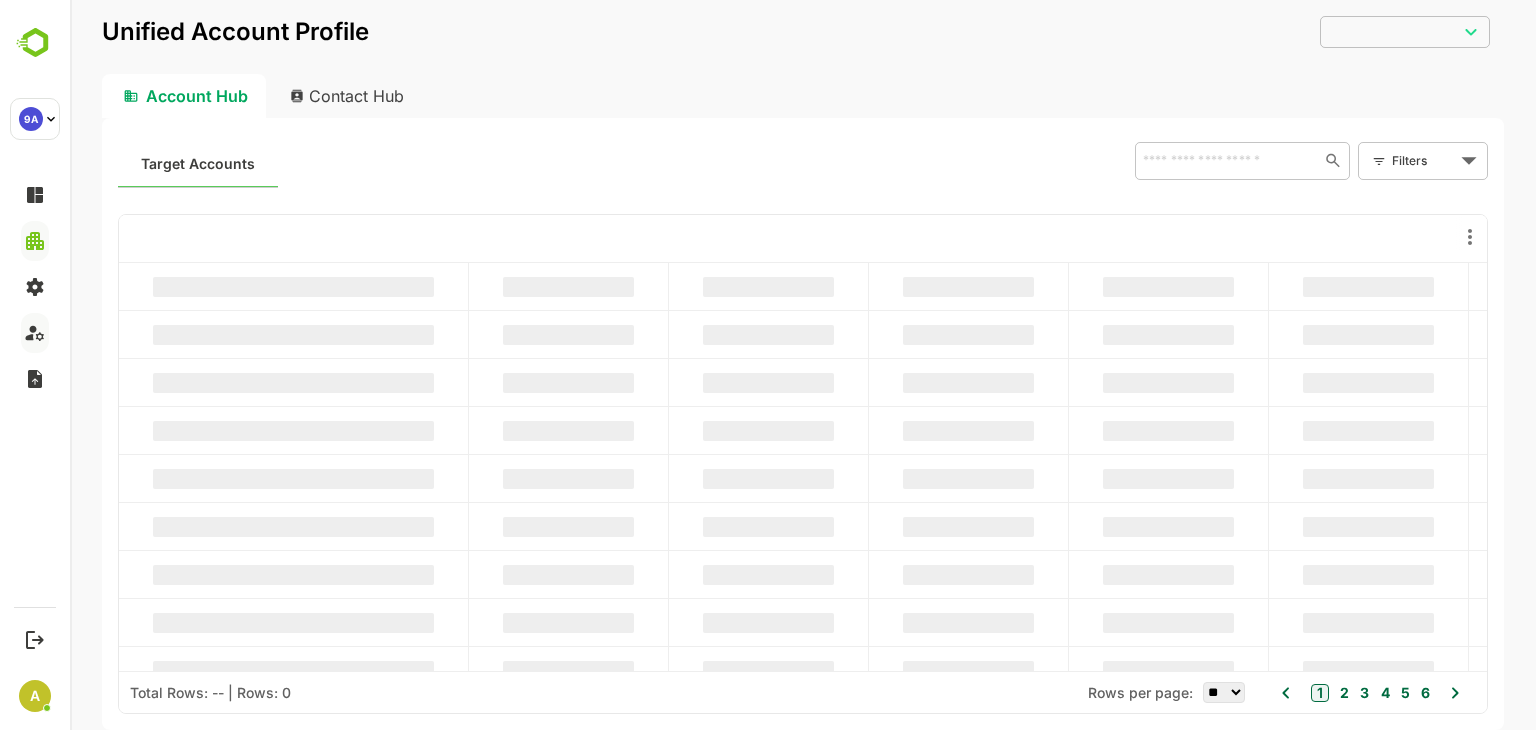 scroll, scrollTop: 0, scrollLeft: 0, axis: both 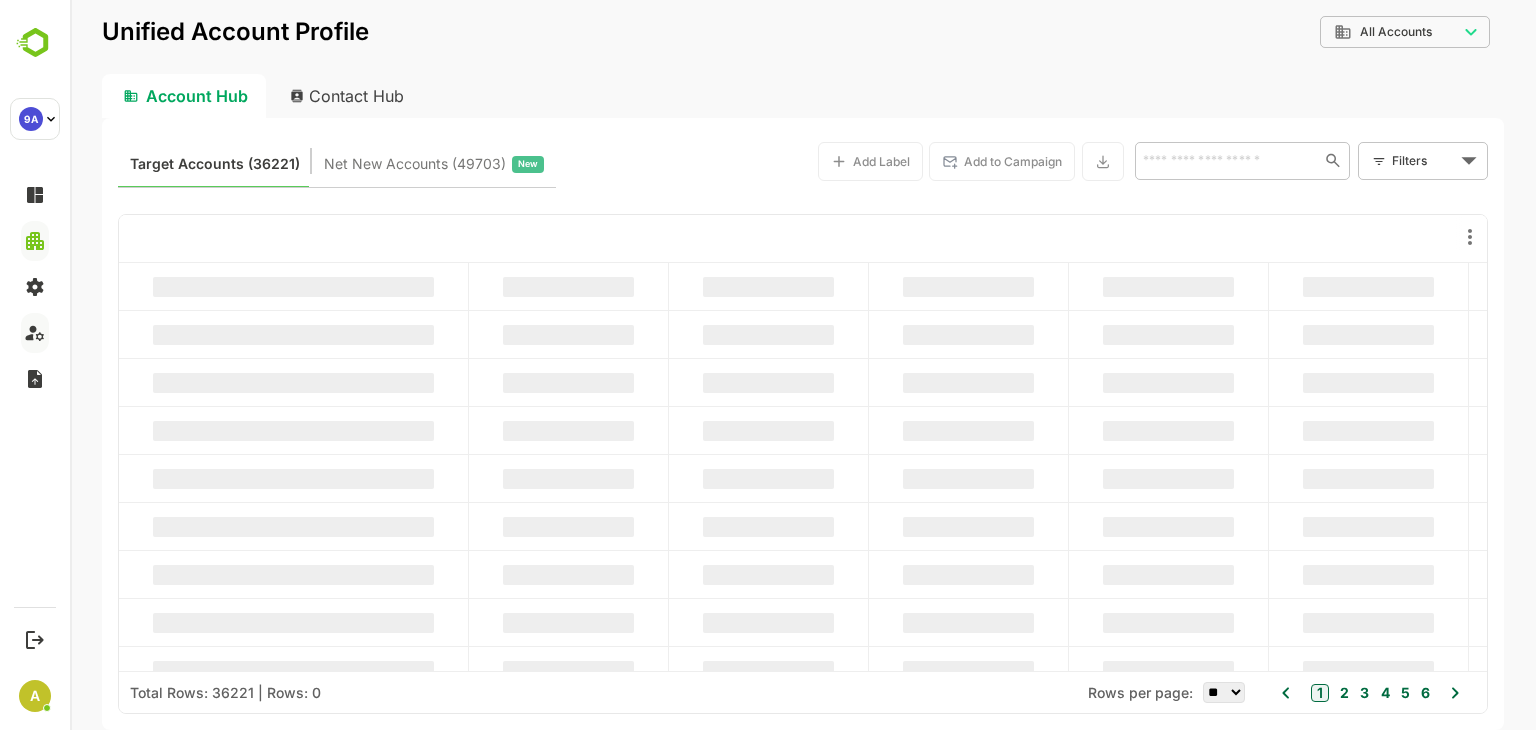 click on "**********" at bounding box center [803, 365] 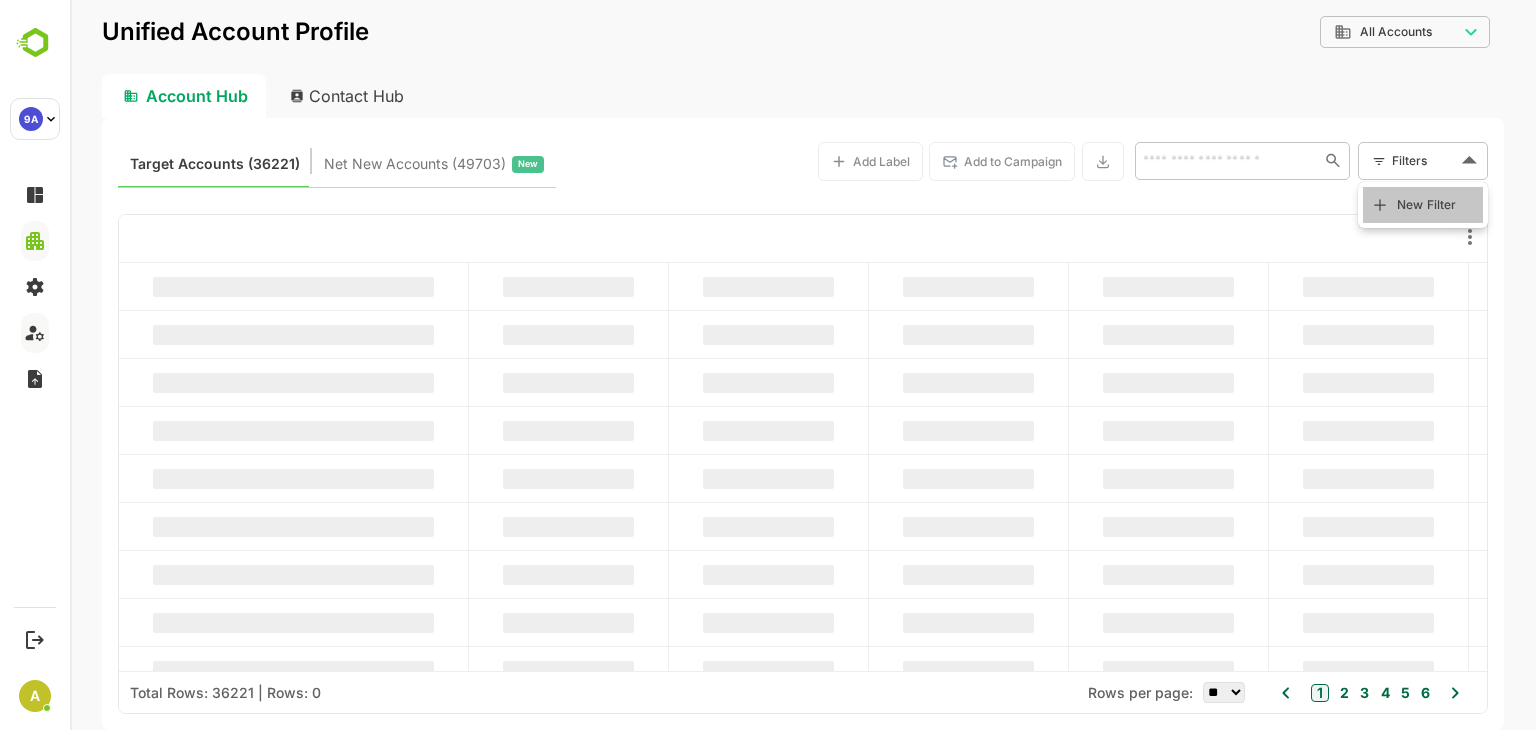 click on "New Filter" at bounding box center [1427, 205] 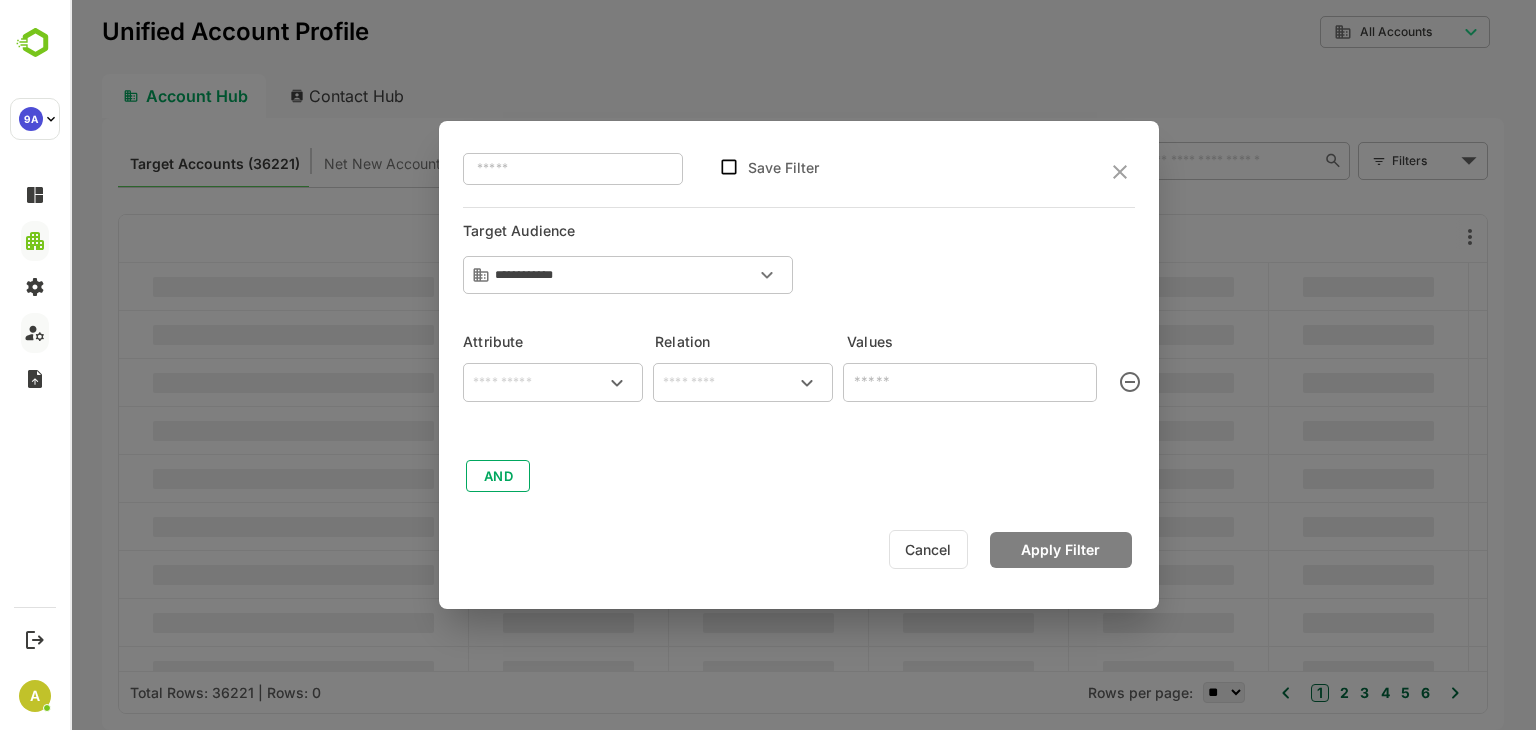 click at bounding box center (553, 383) 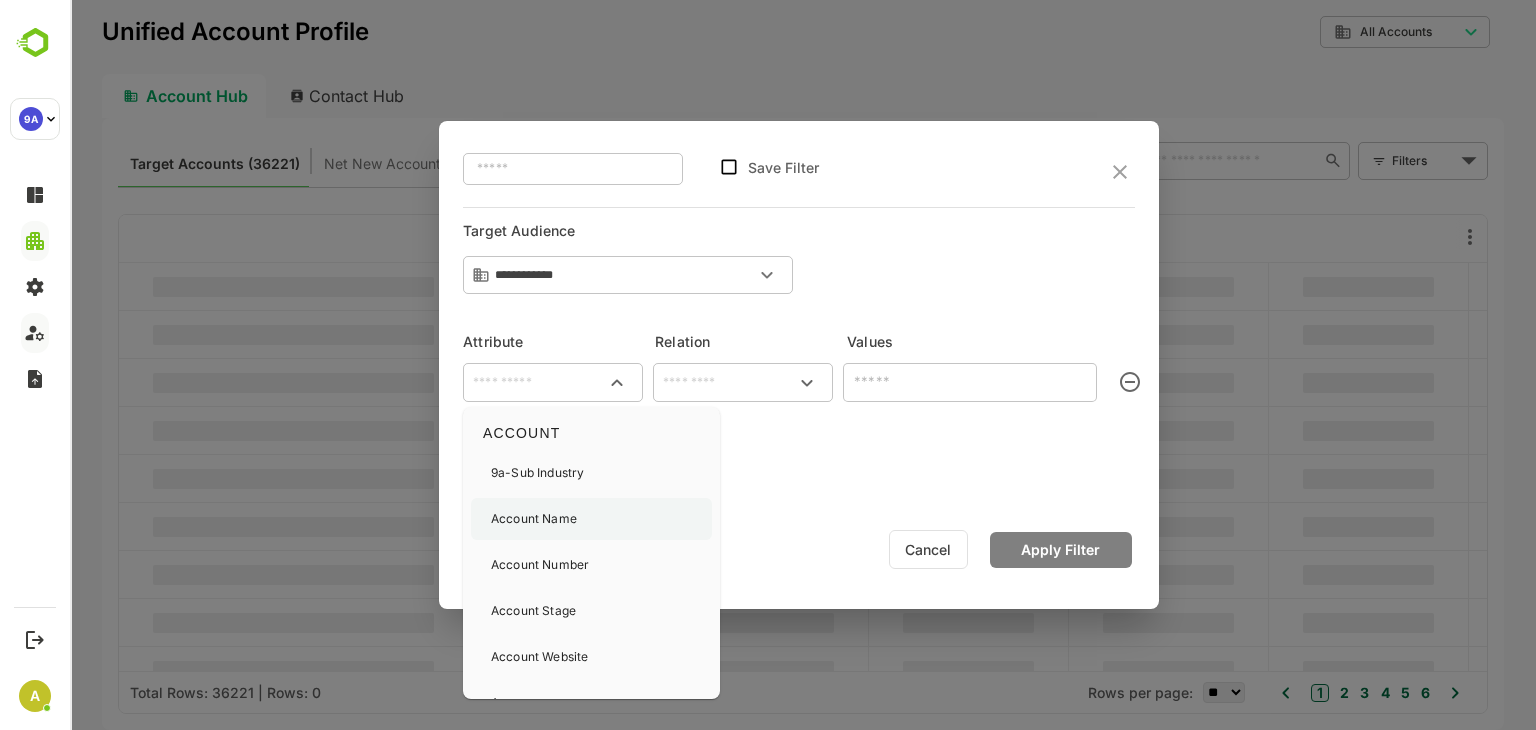 click on "Account Name" at bounding box center [534, 519] 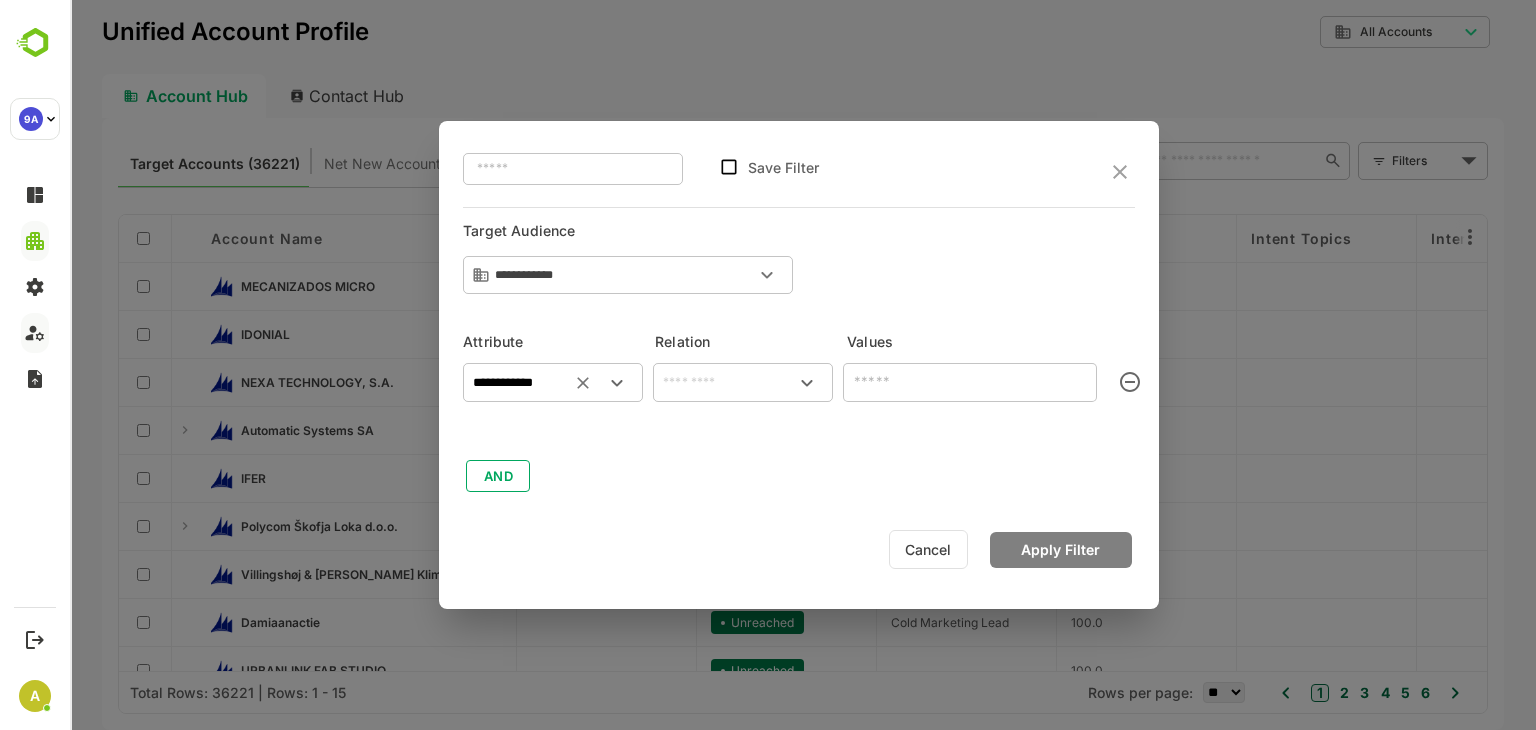 type on "**********" 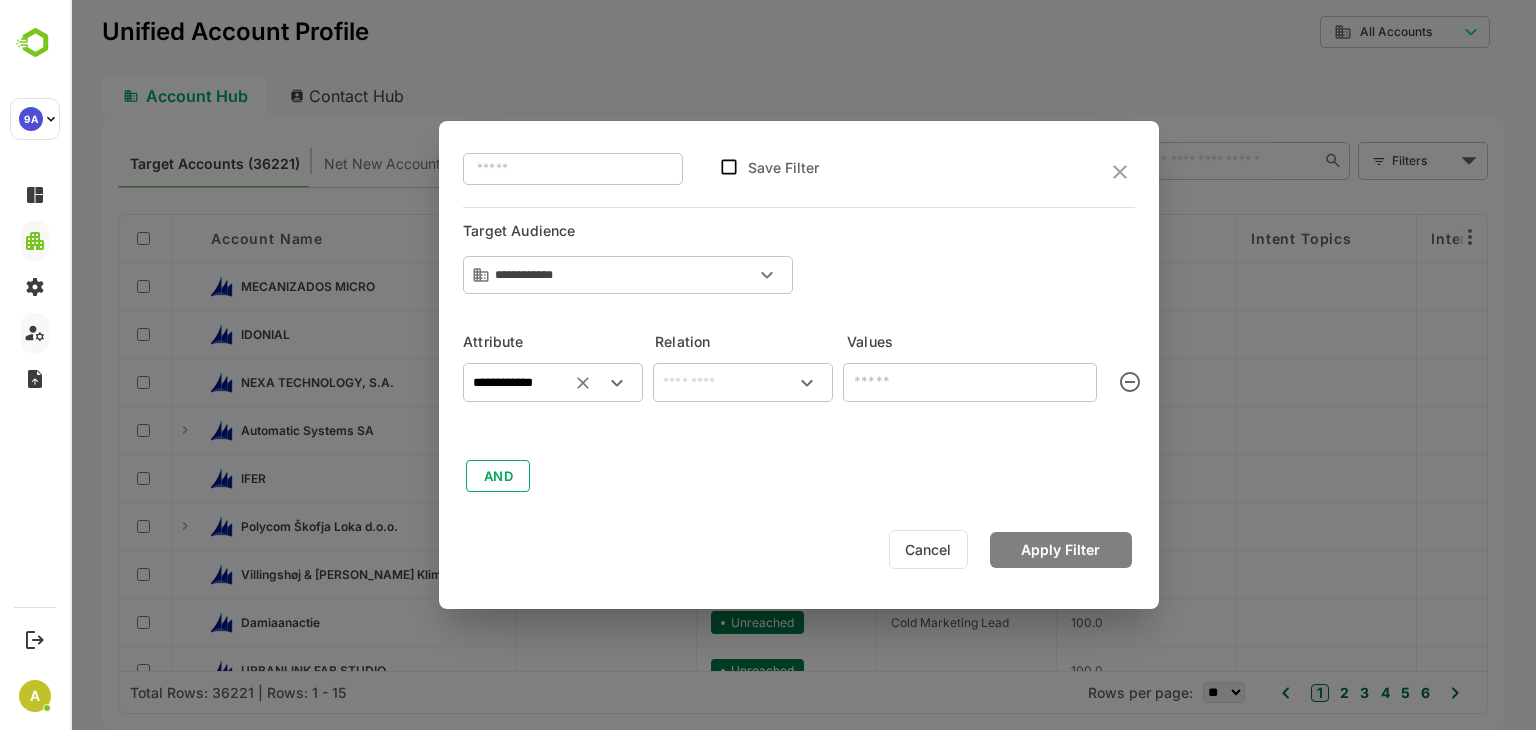 click at bounding box center [743, 383] 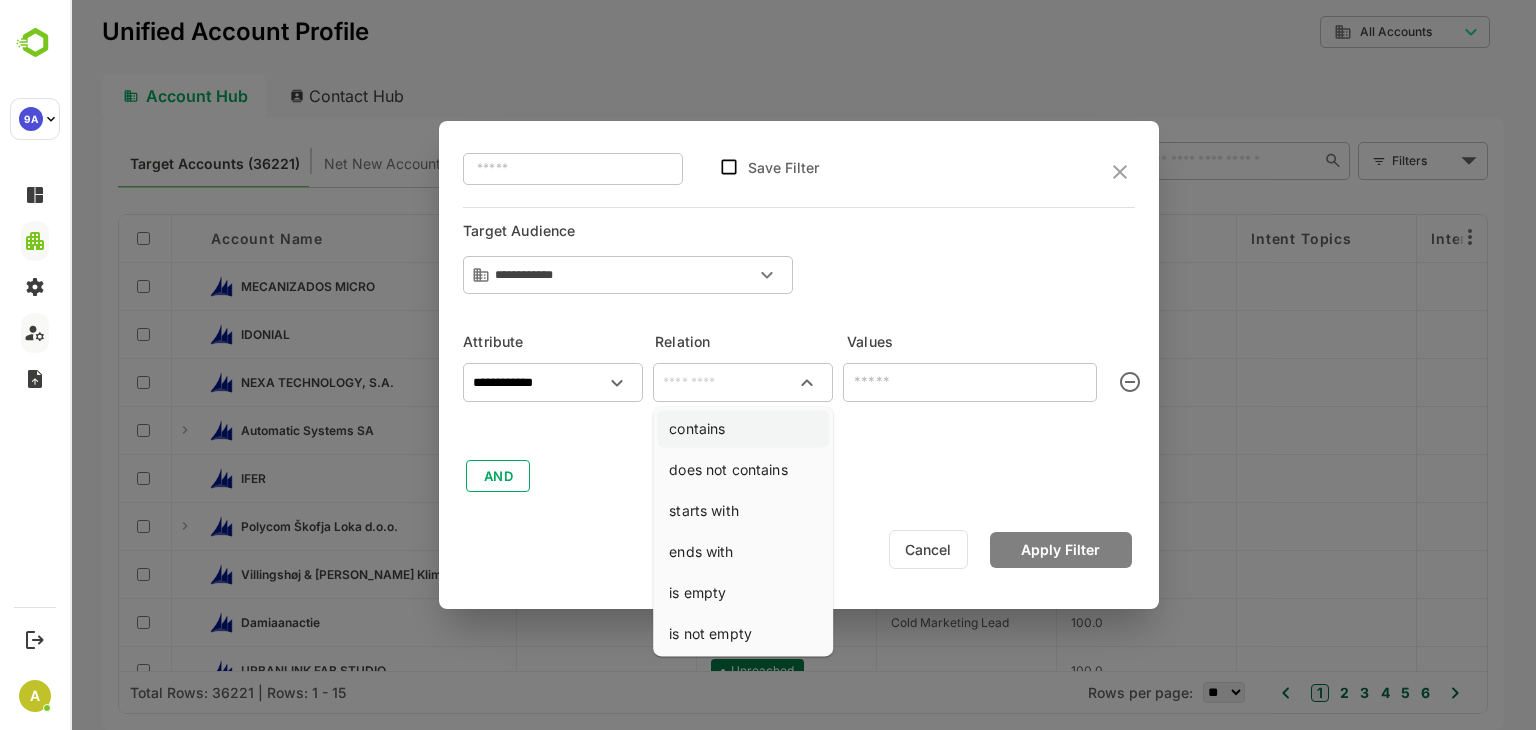 click on "contains" at bounding box center (743, 428) 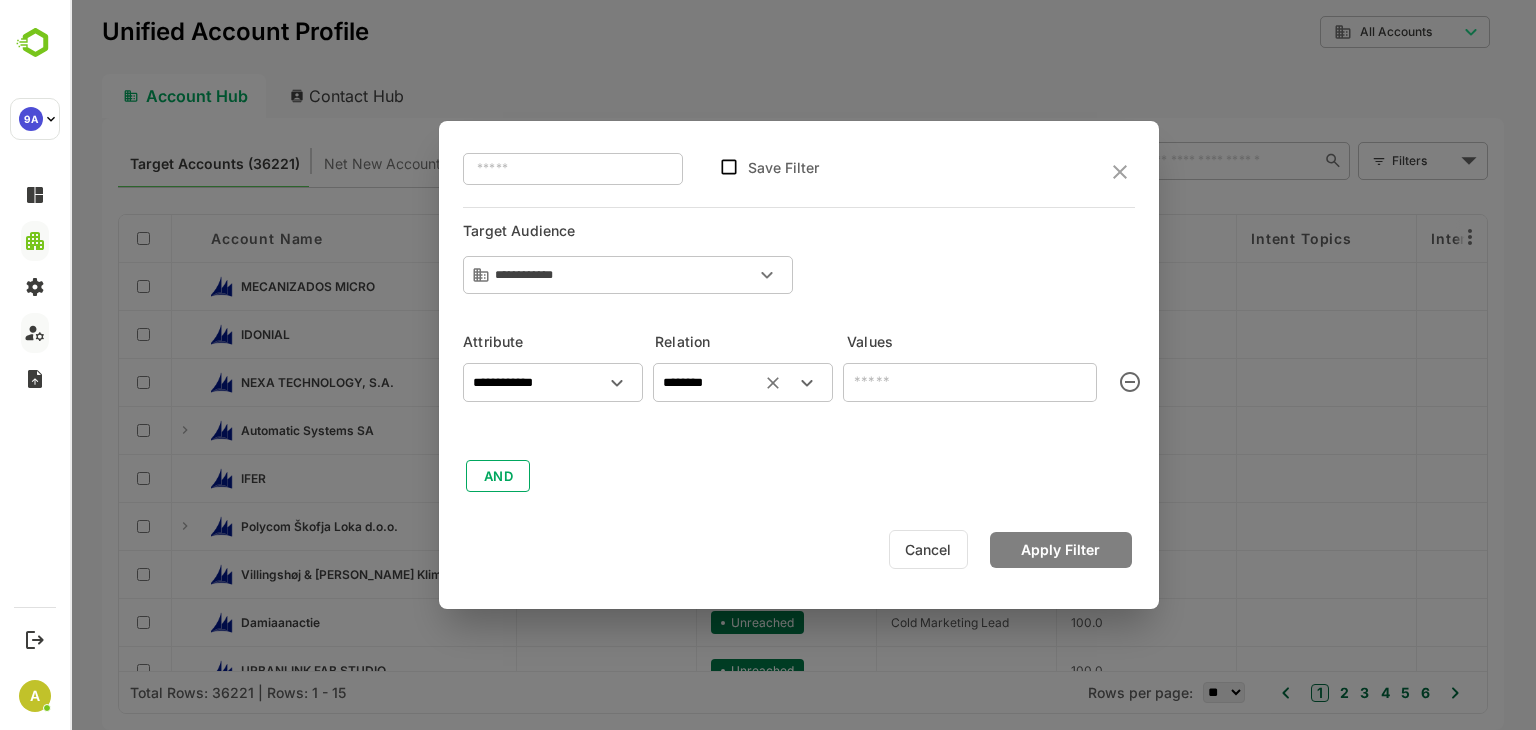 click at bounding box center (970, 382) 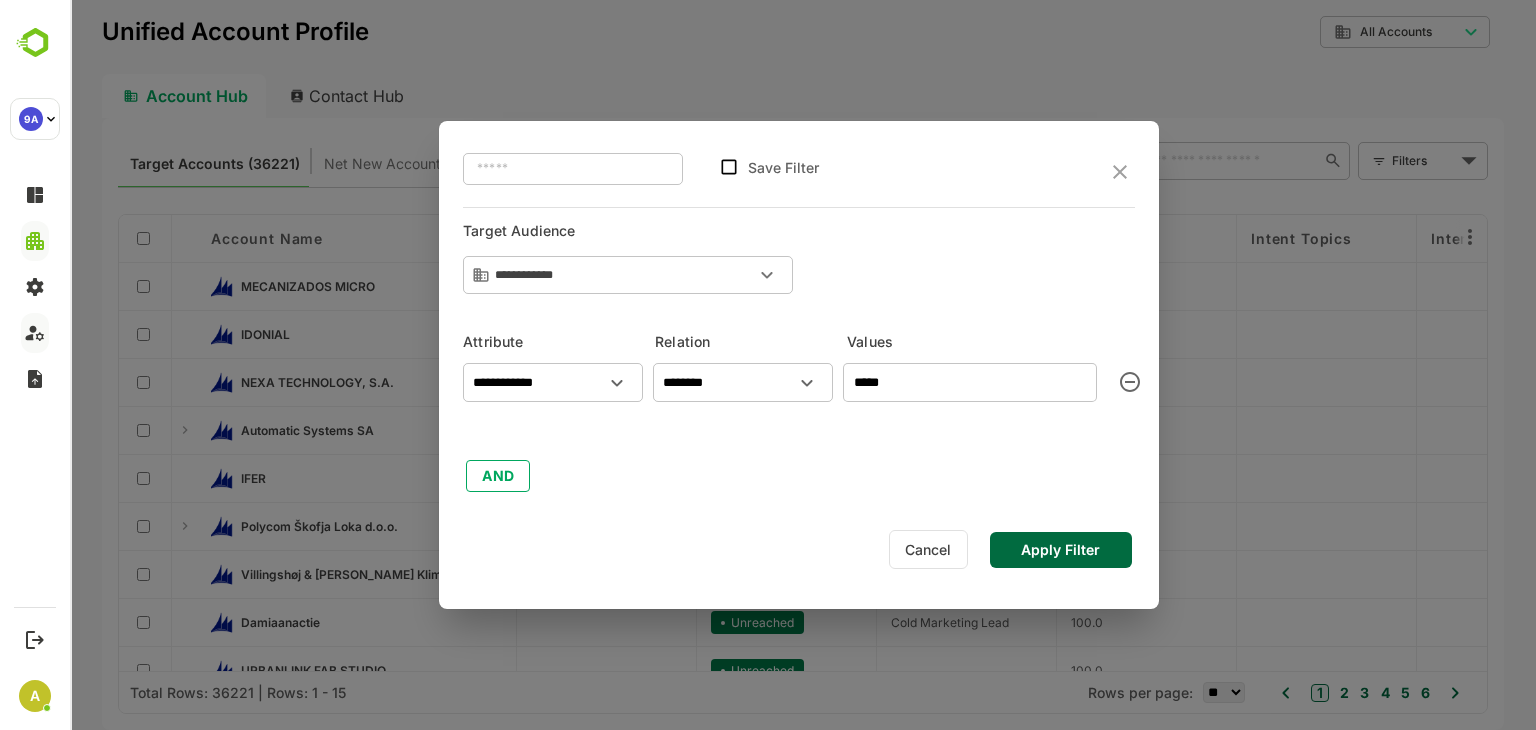 click on "*****" at bounding box center [970, 382] 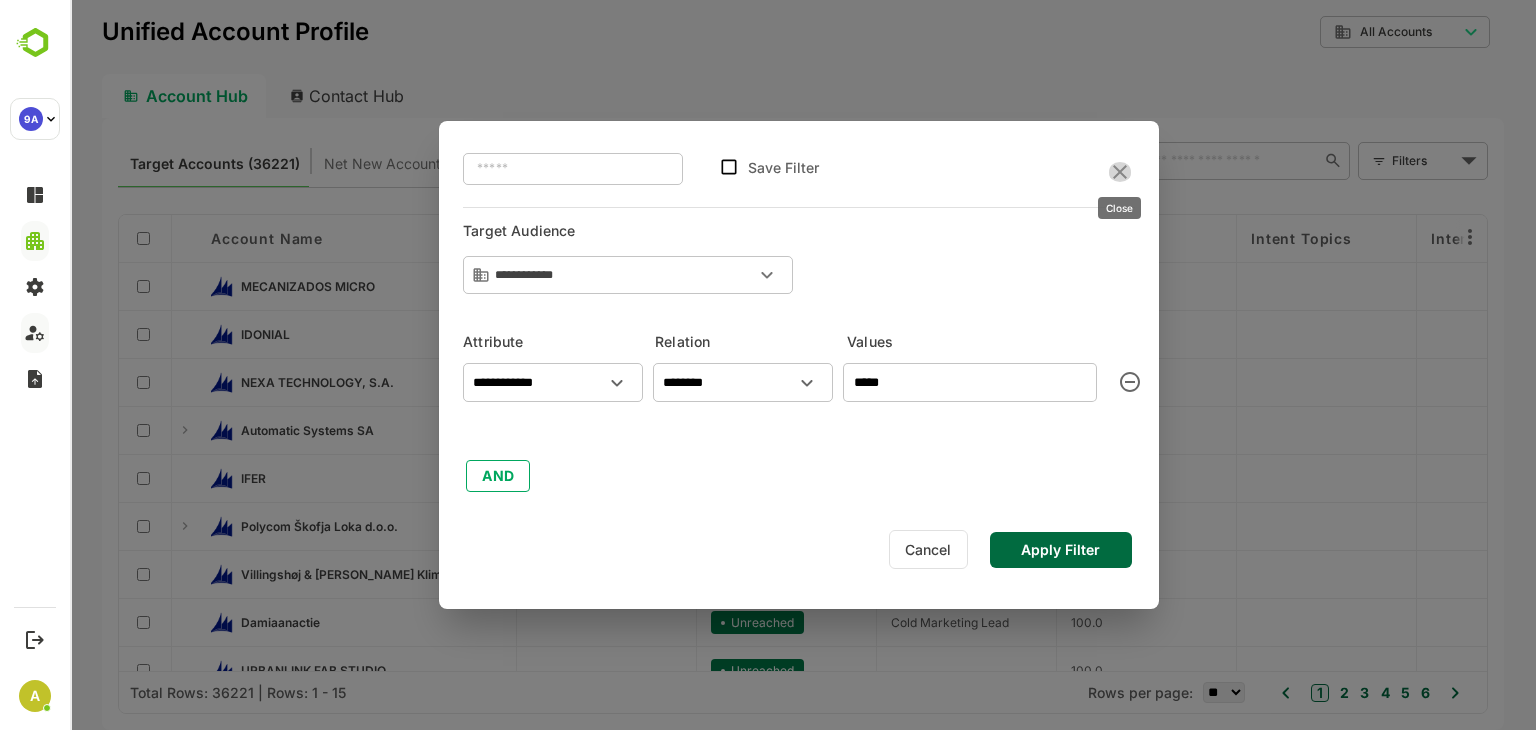 click 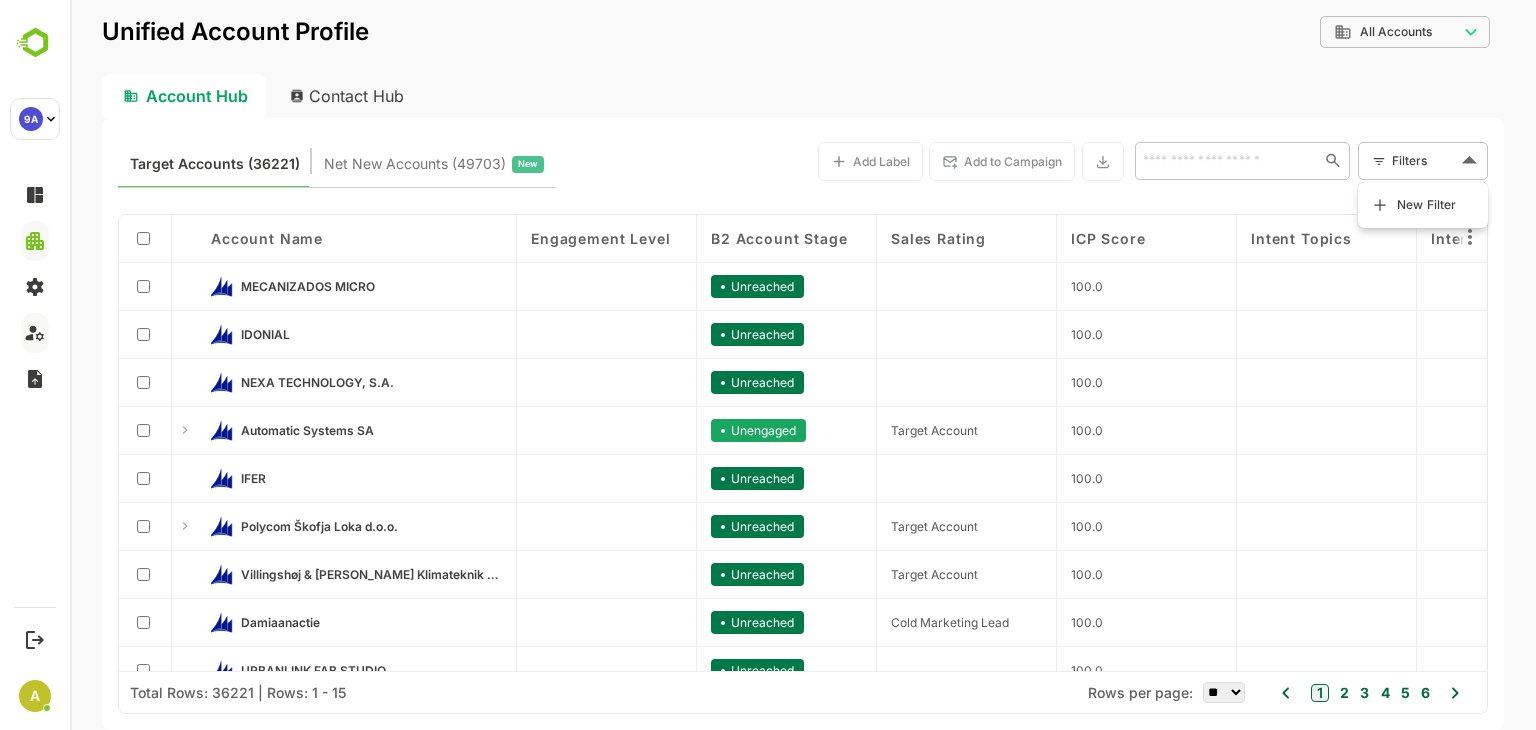 click on "**********" at bounding box center (803, 365) 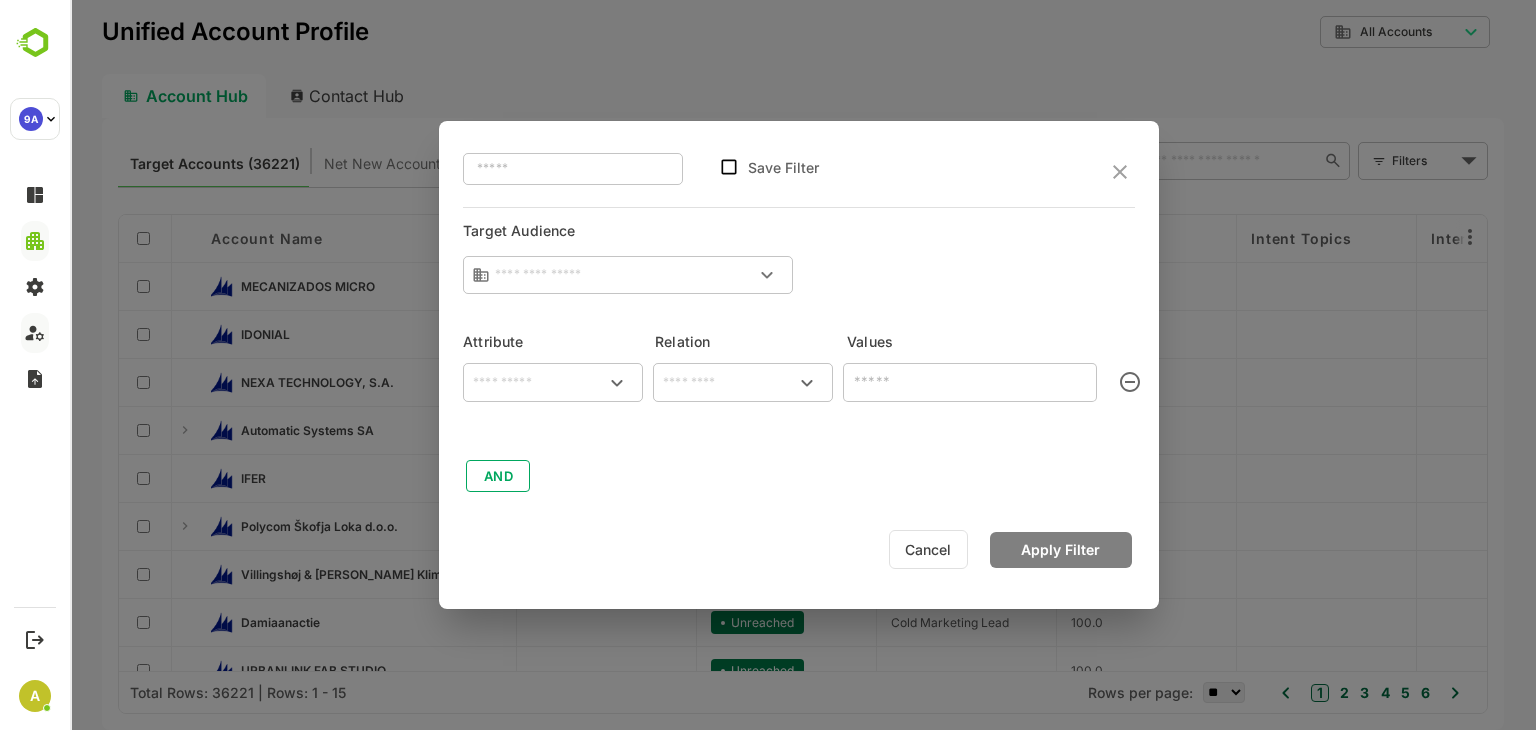 type on "**********" 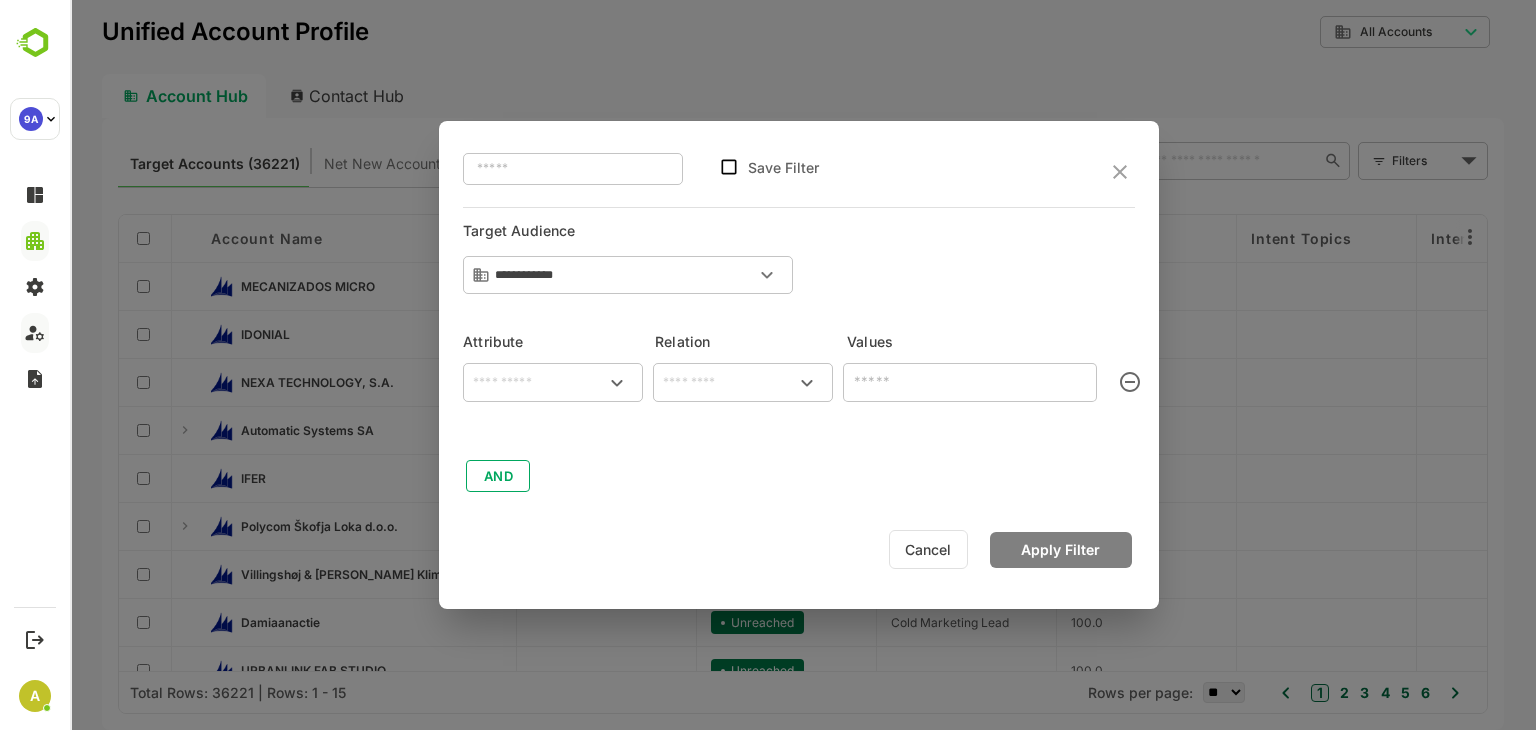 click at bounding box center (553, 383) 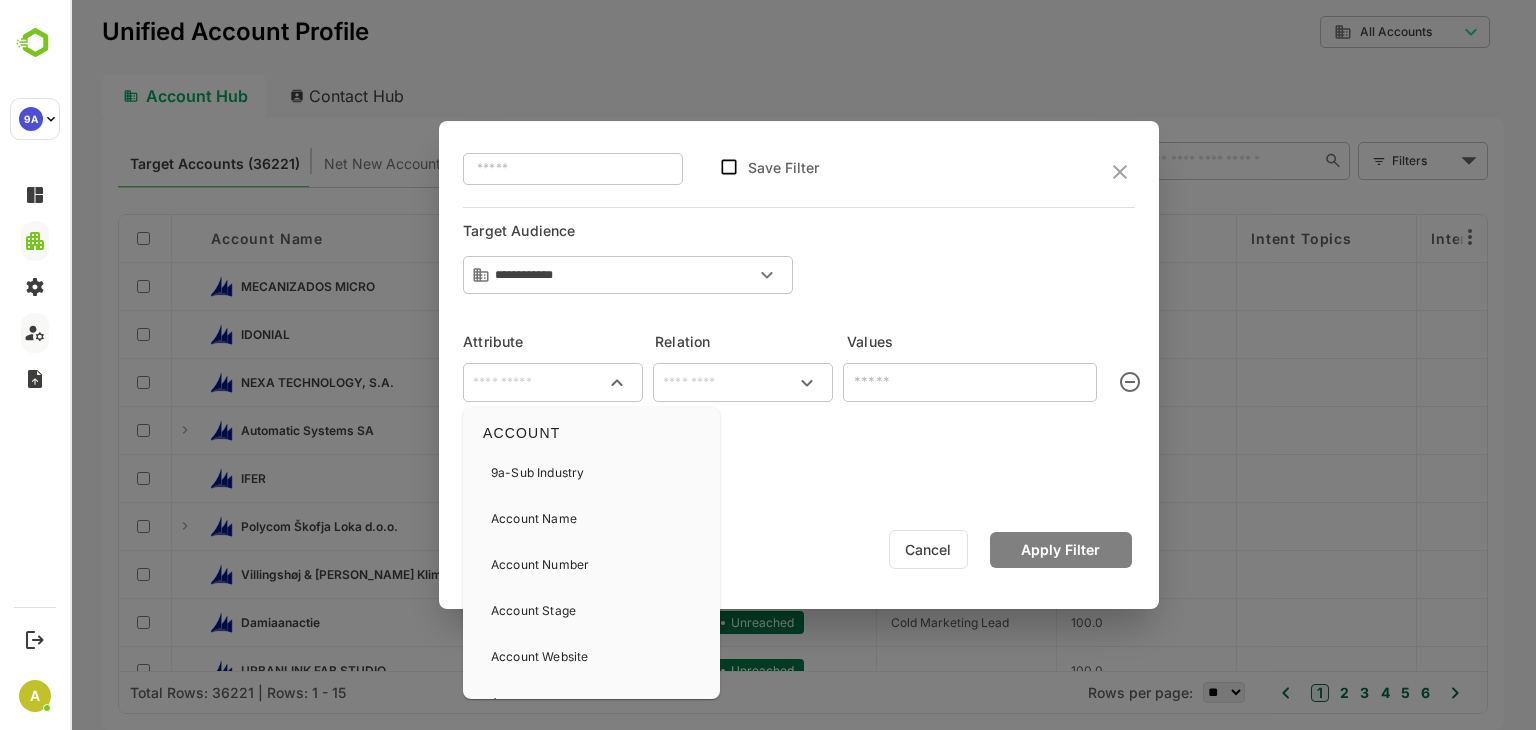 drag, startPoint x: 559, startPoint y: 509, endPoint x: 598, endPoint y: 484, distance: 46.32494 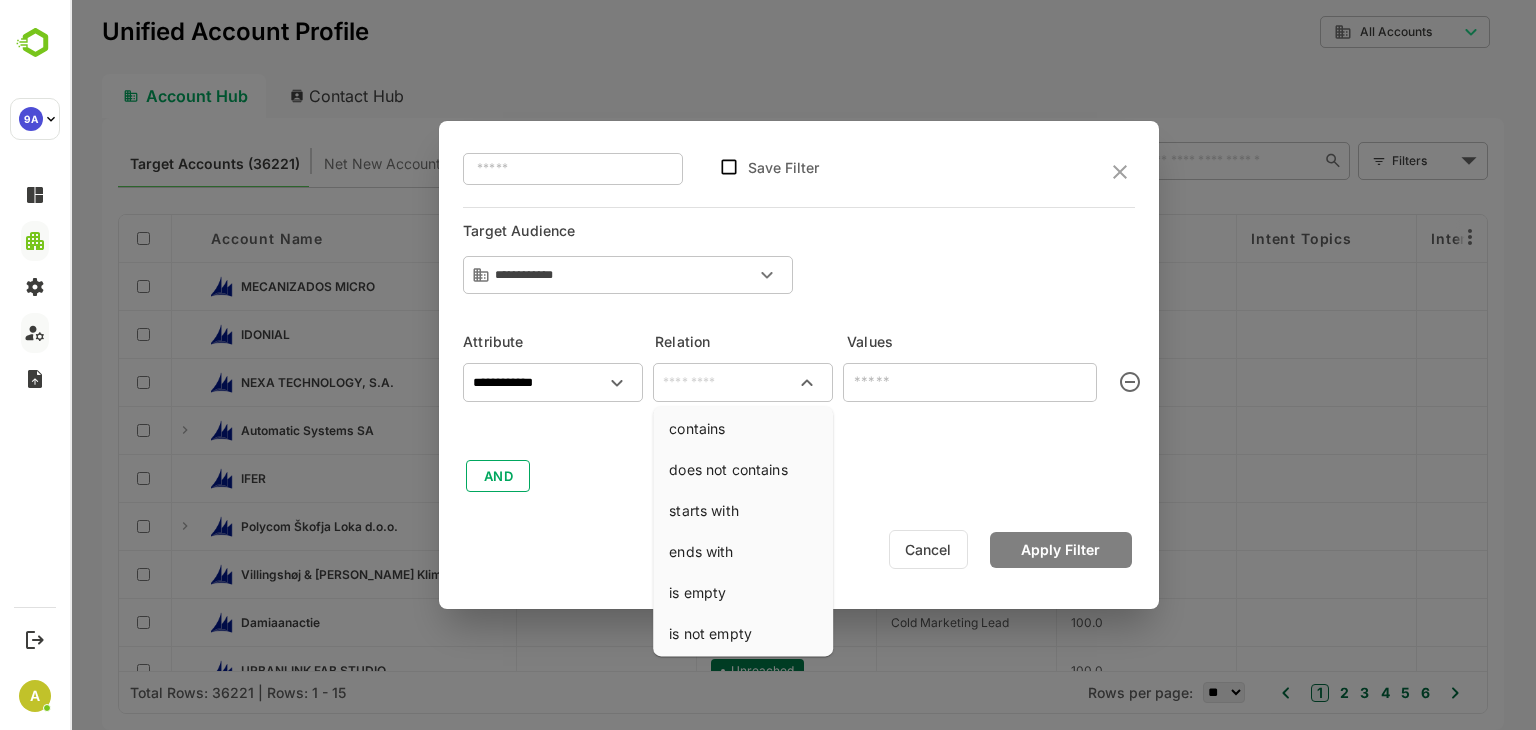 click at bounding box center (743, 383) 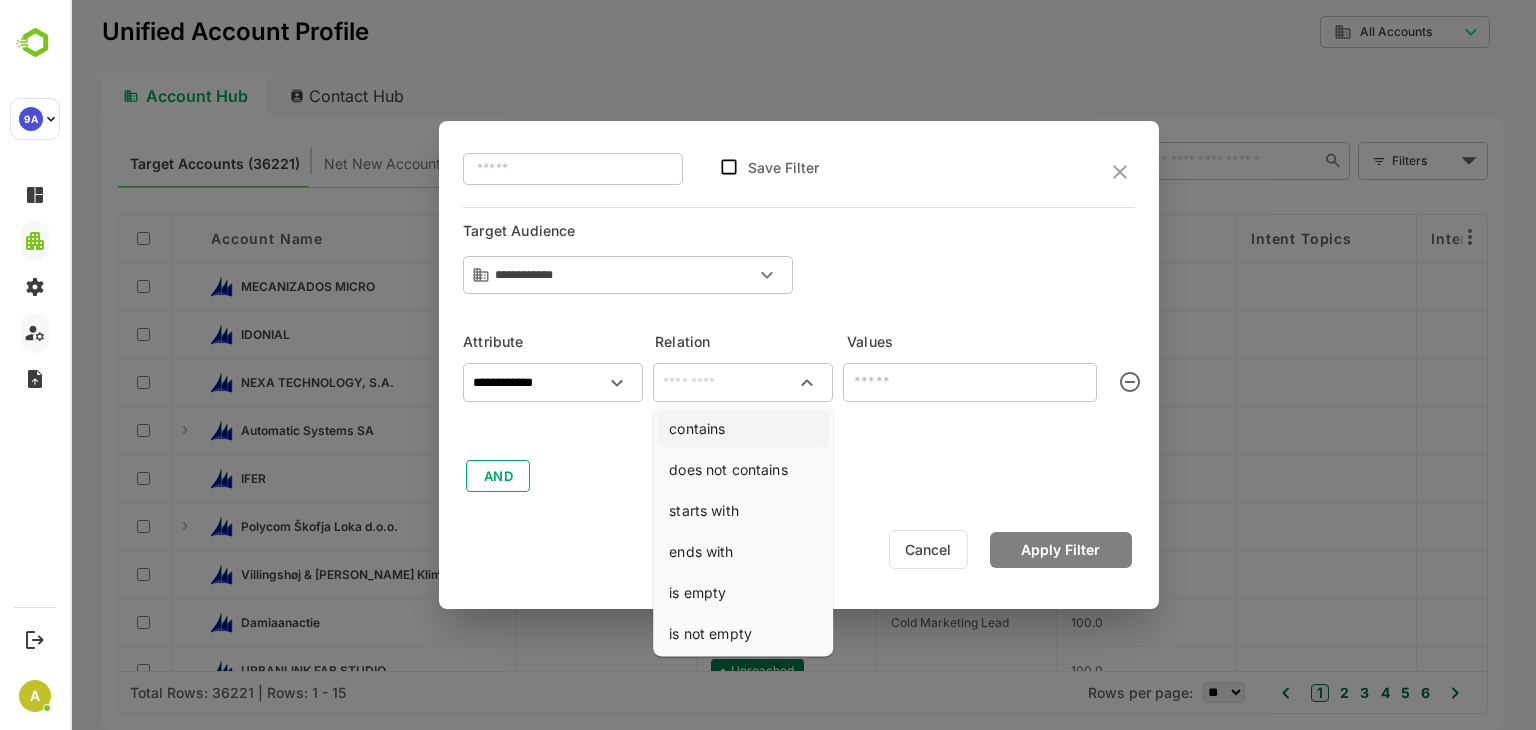 click on "contains" at bounding box center [743, 428] 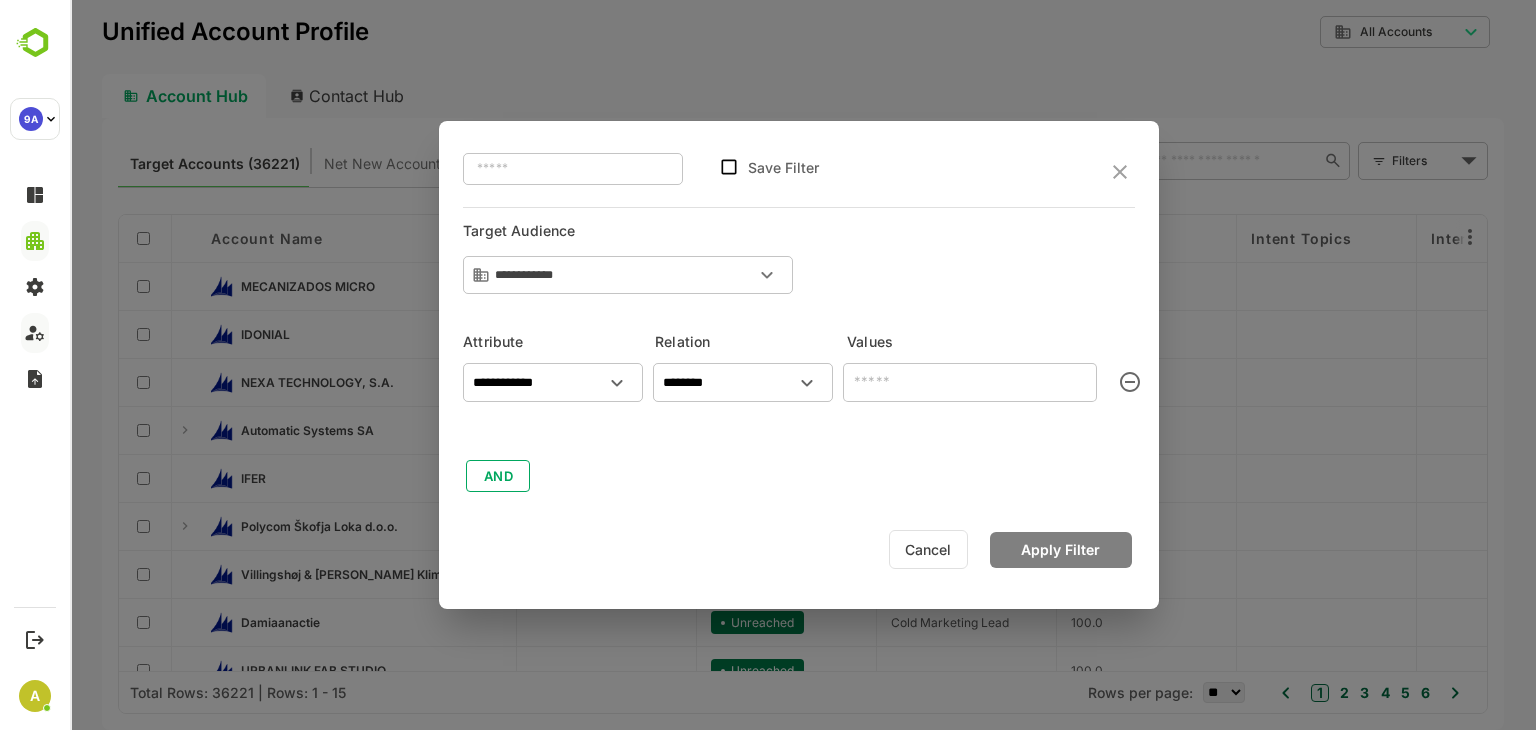 click at bounding box center [970, 382] 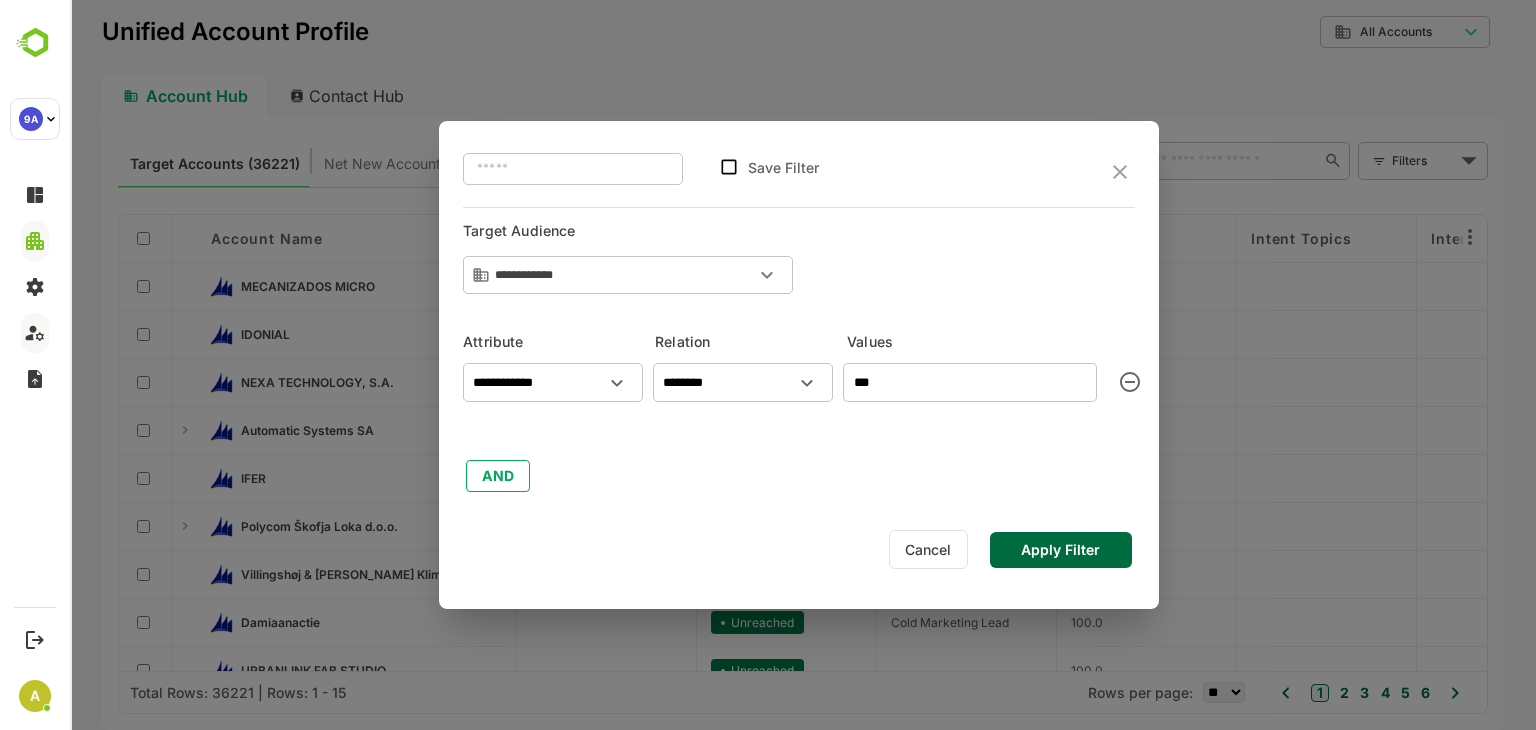 type on "***" 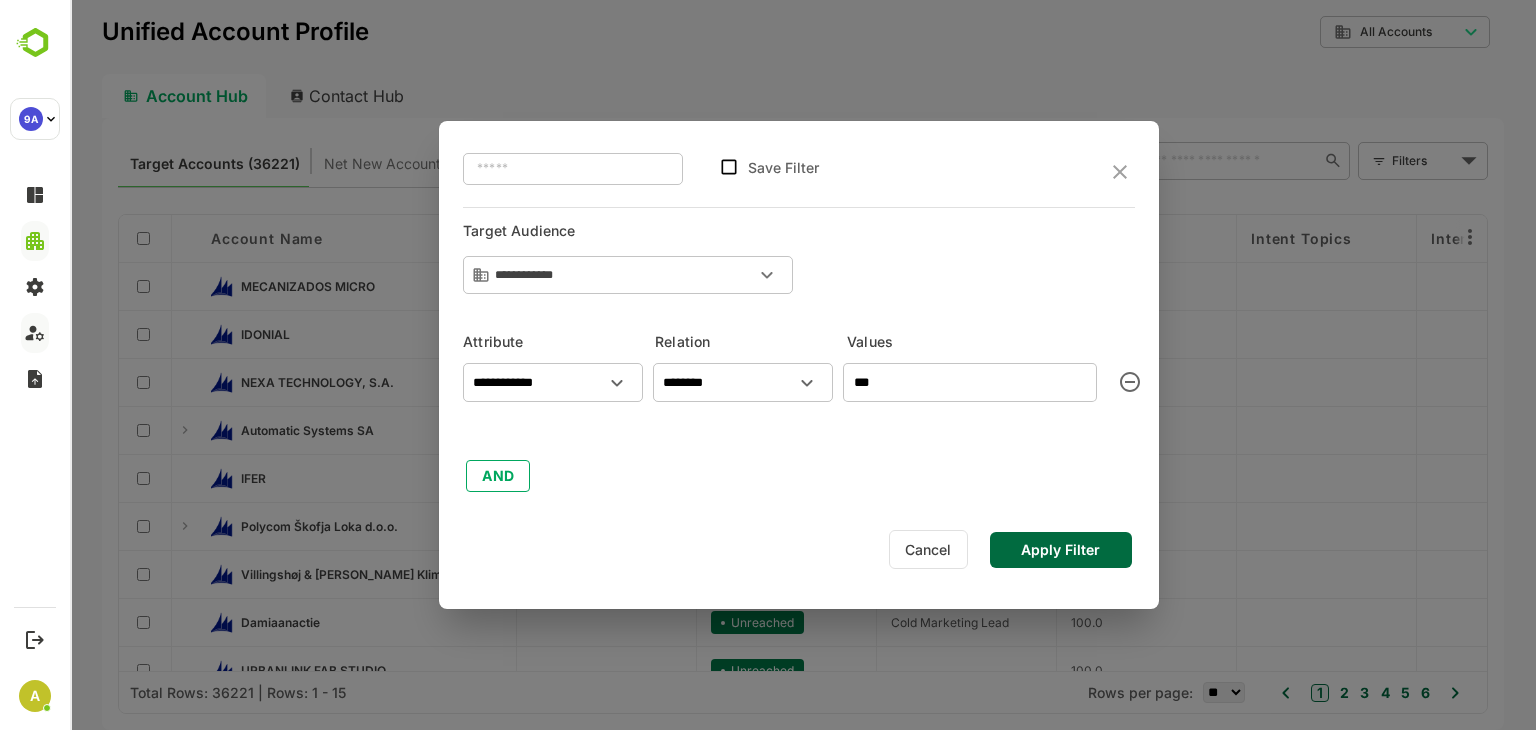 click on "Apply Filter" at bounding box center [1061, 550] 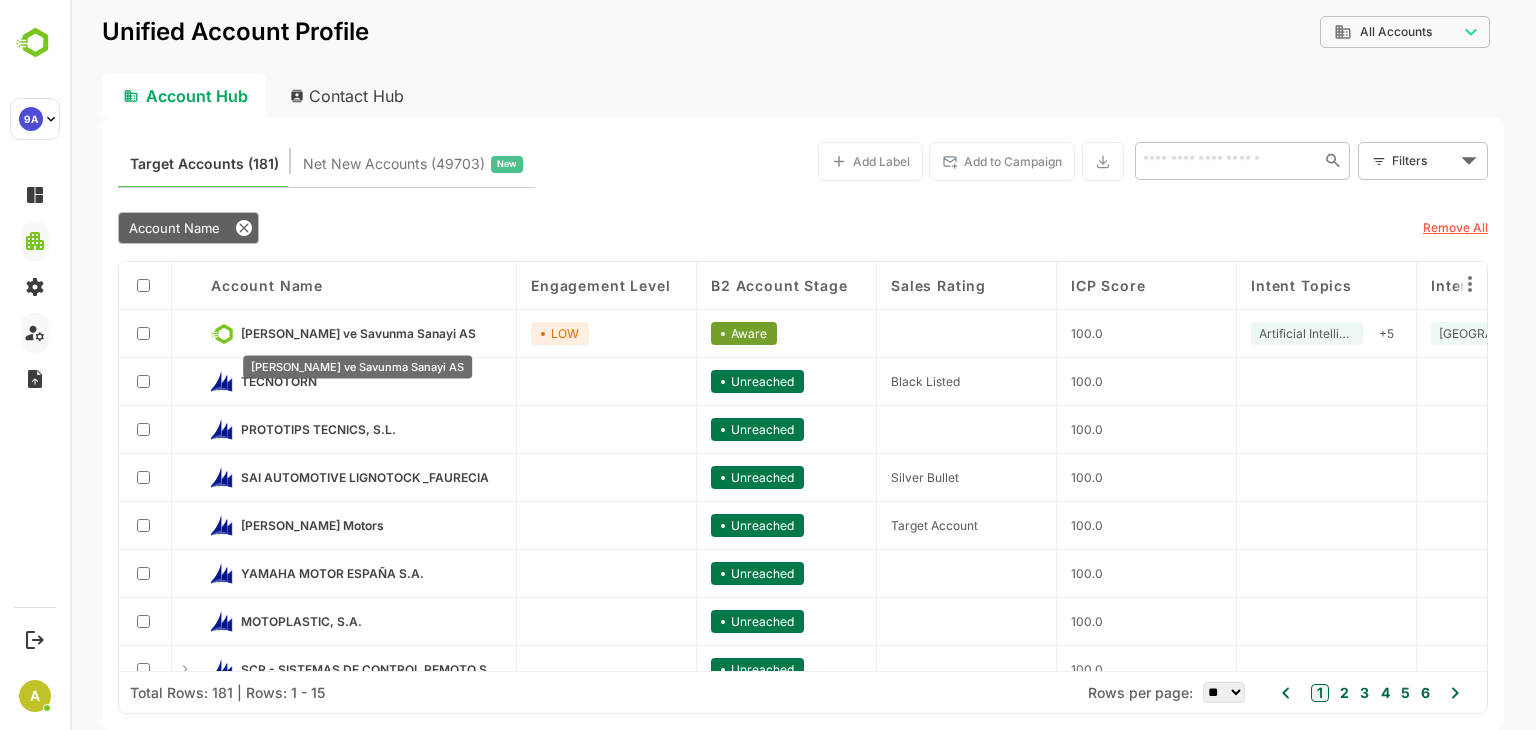 click on "[PERSON_NAME] ve Savunma Sanayi AS" at bounding box center (358, 333) 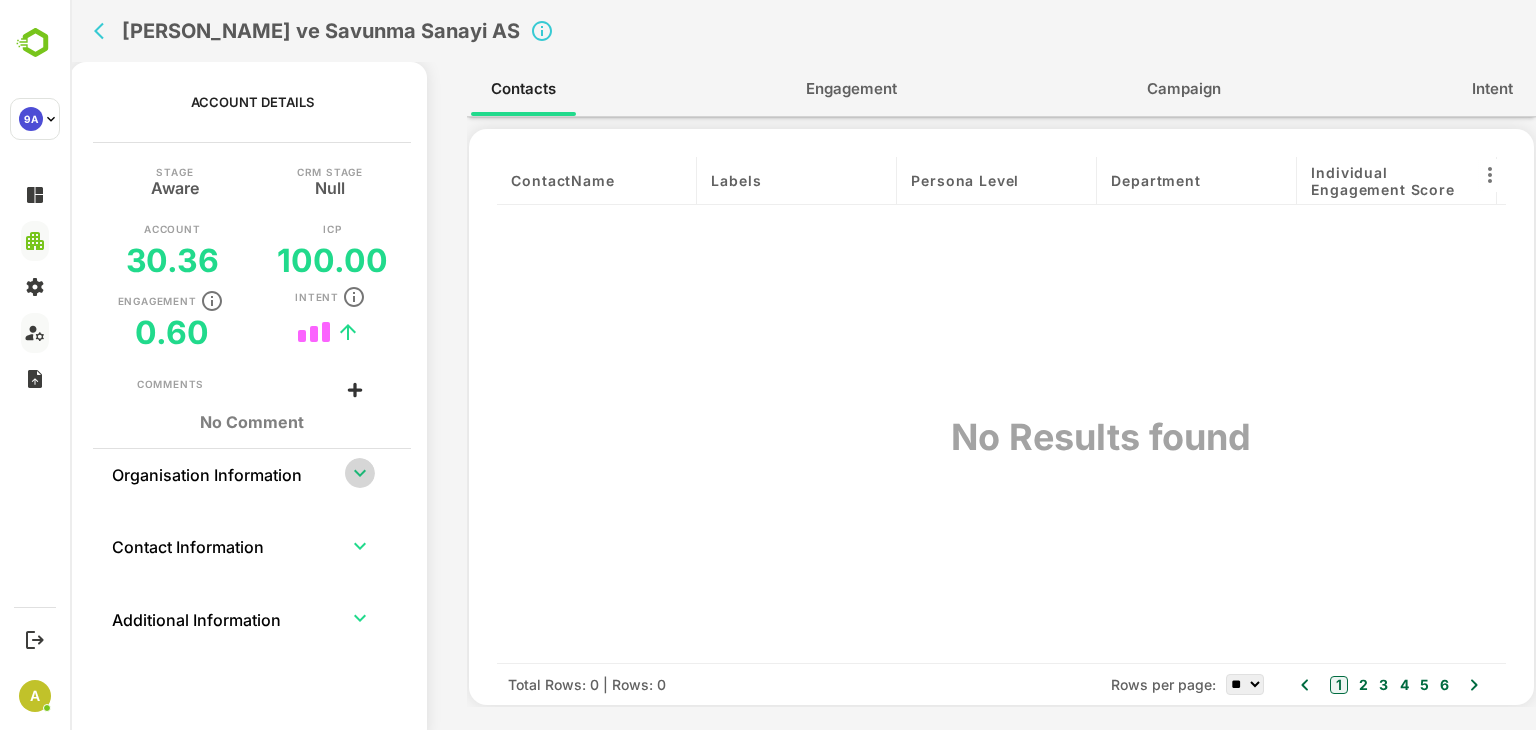 click 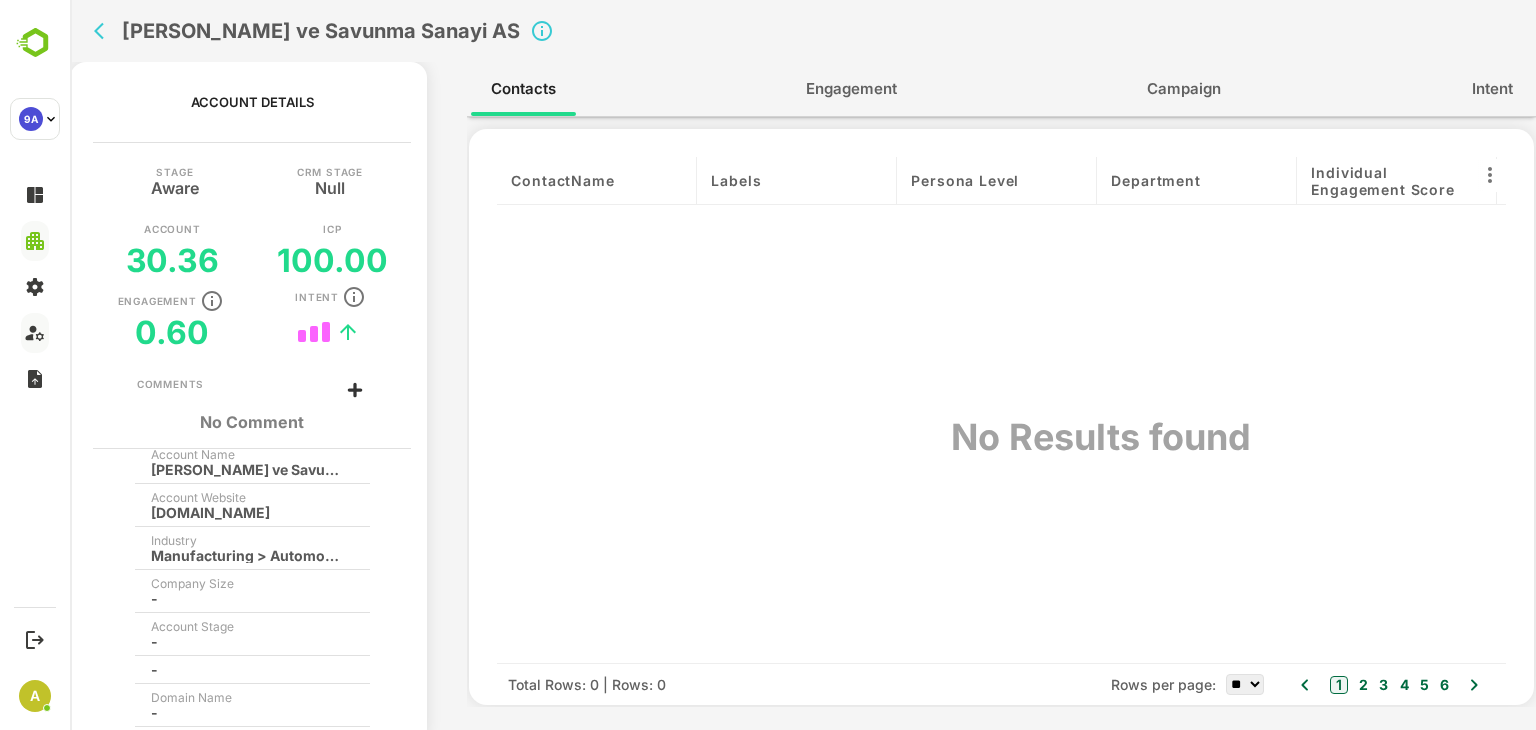 scroll, scrollTop: 100, scrollLeft: 0, axis: vertical 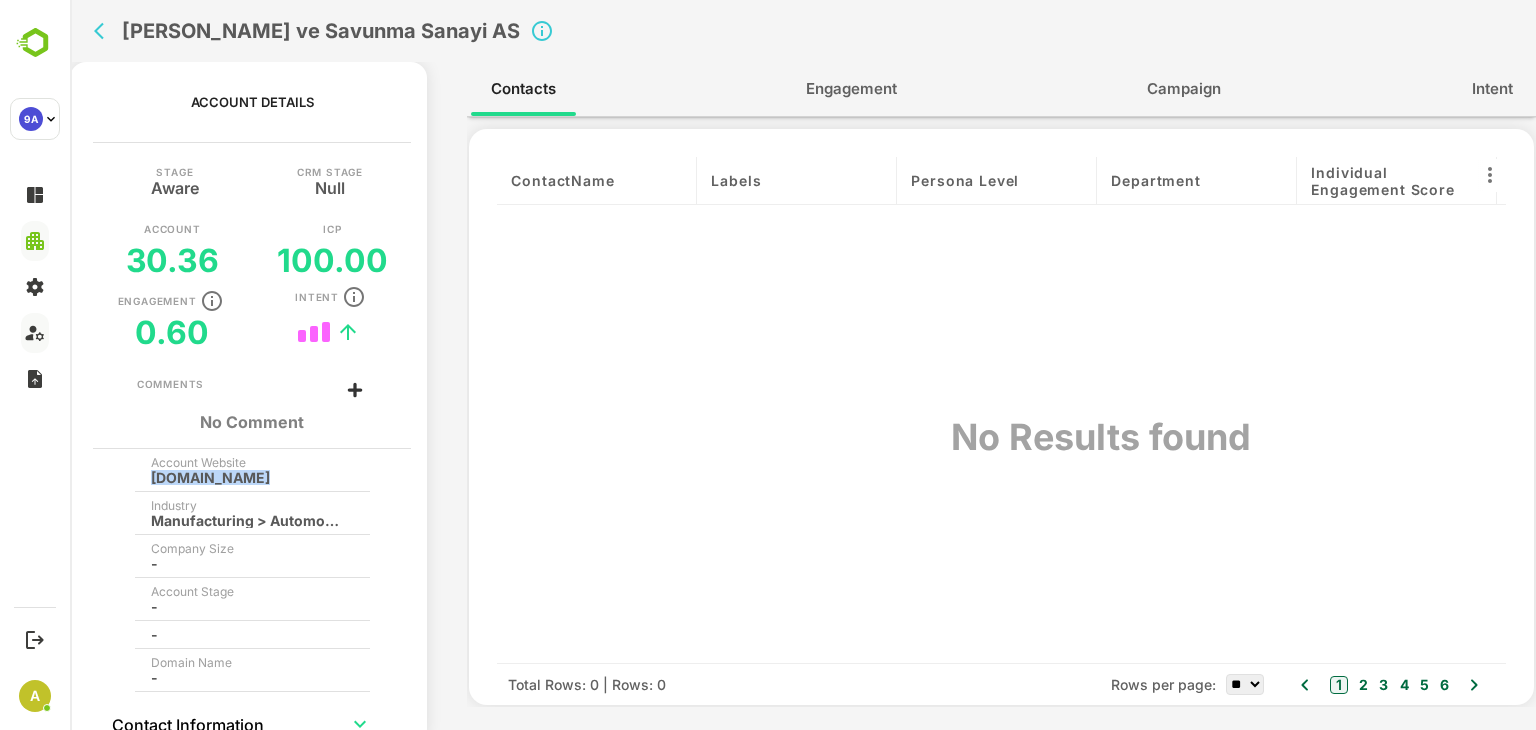drag, startPoint x: 254, startPoint y: 472, endPoint x: 149, endPoint y: 477, distance: 105.11898 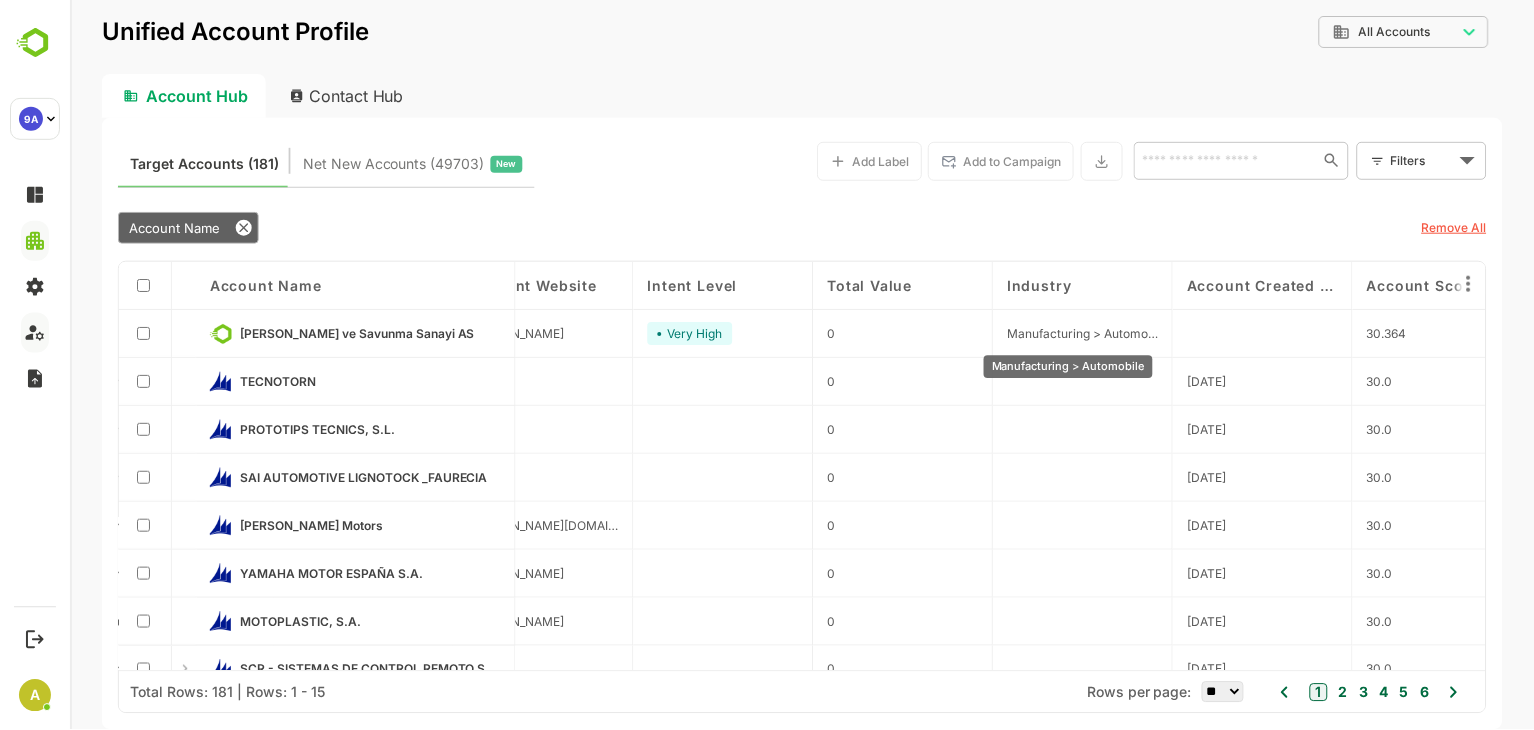 scroll, scrollTop: 0, scrollLeft: 2363, axis: horizontal 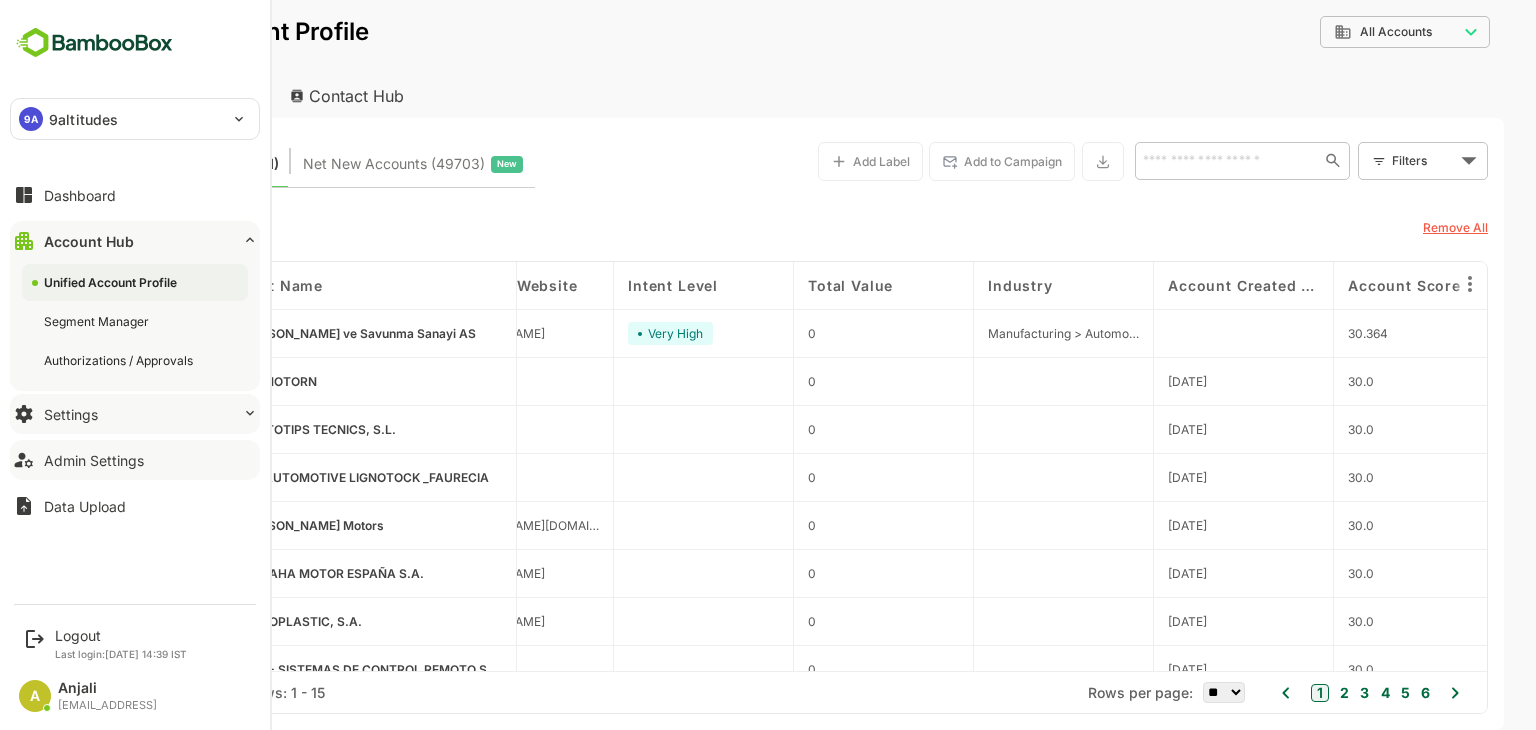 click on "Settings" at bounding box center (135, 414) 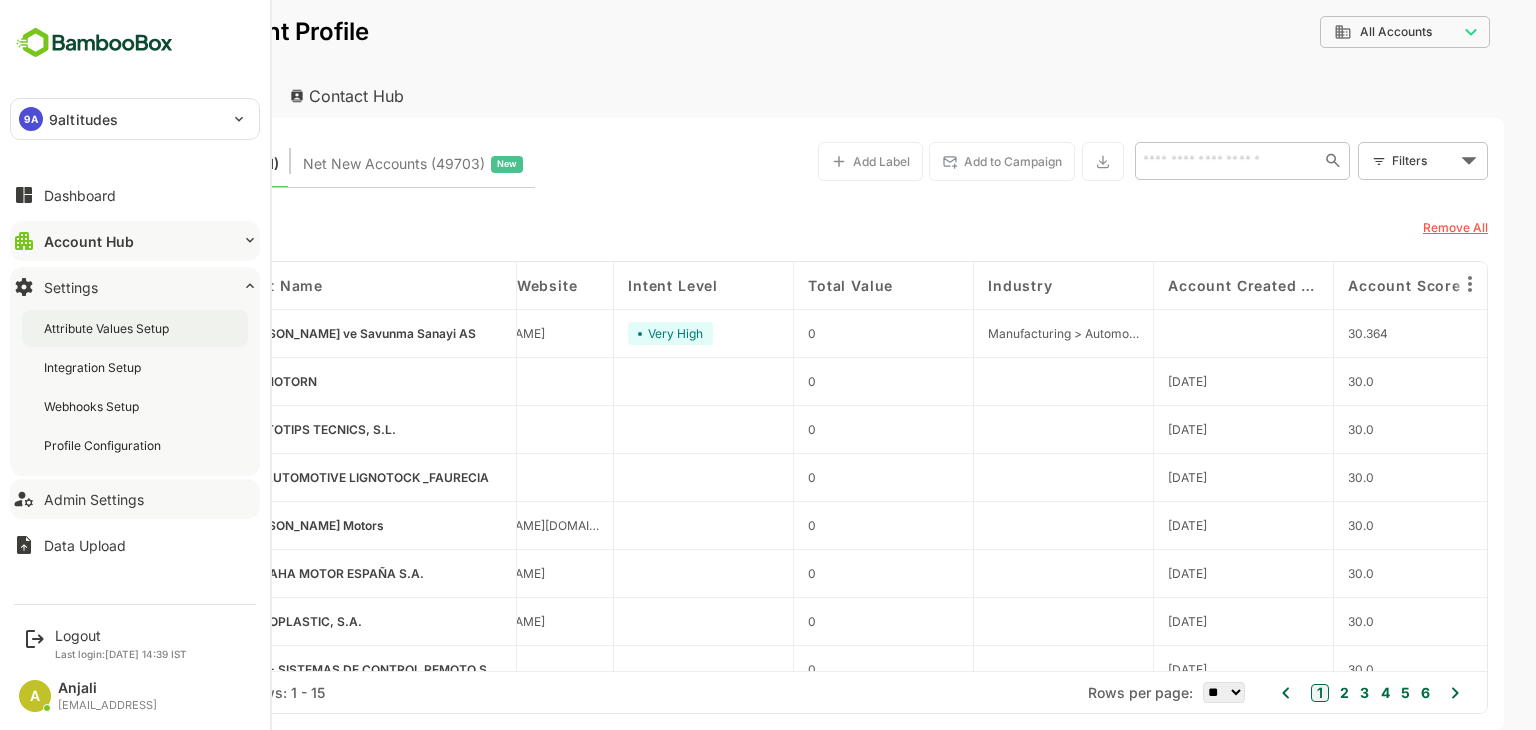 click on "Attribute Values Setup" at bounding box center (108, 328) 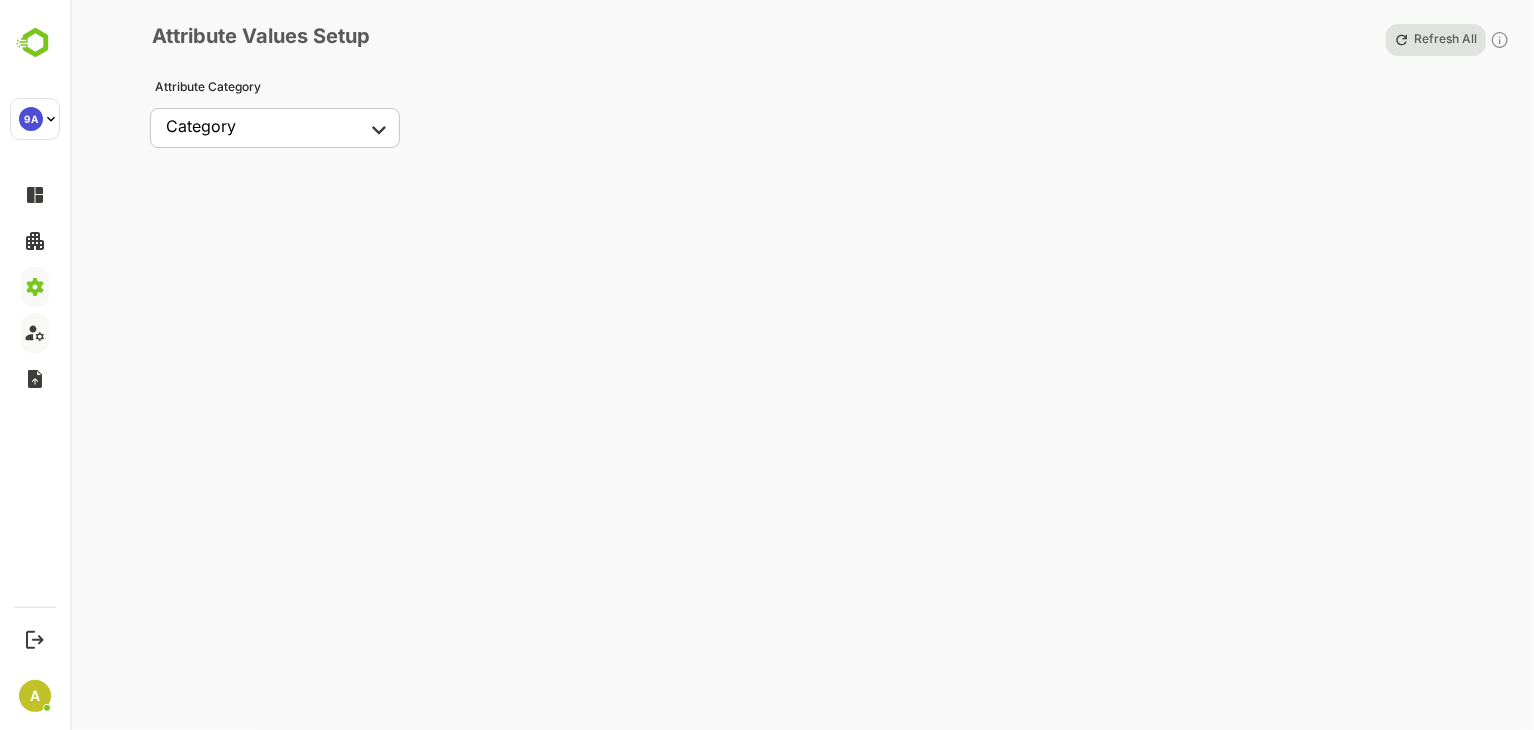 click on "**********" at bounding box center (767, 365) 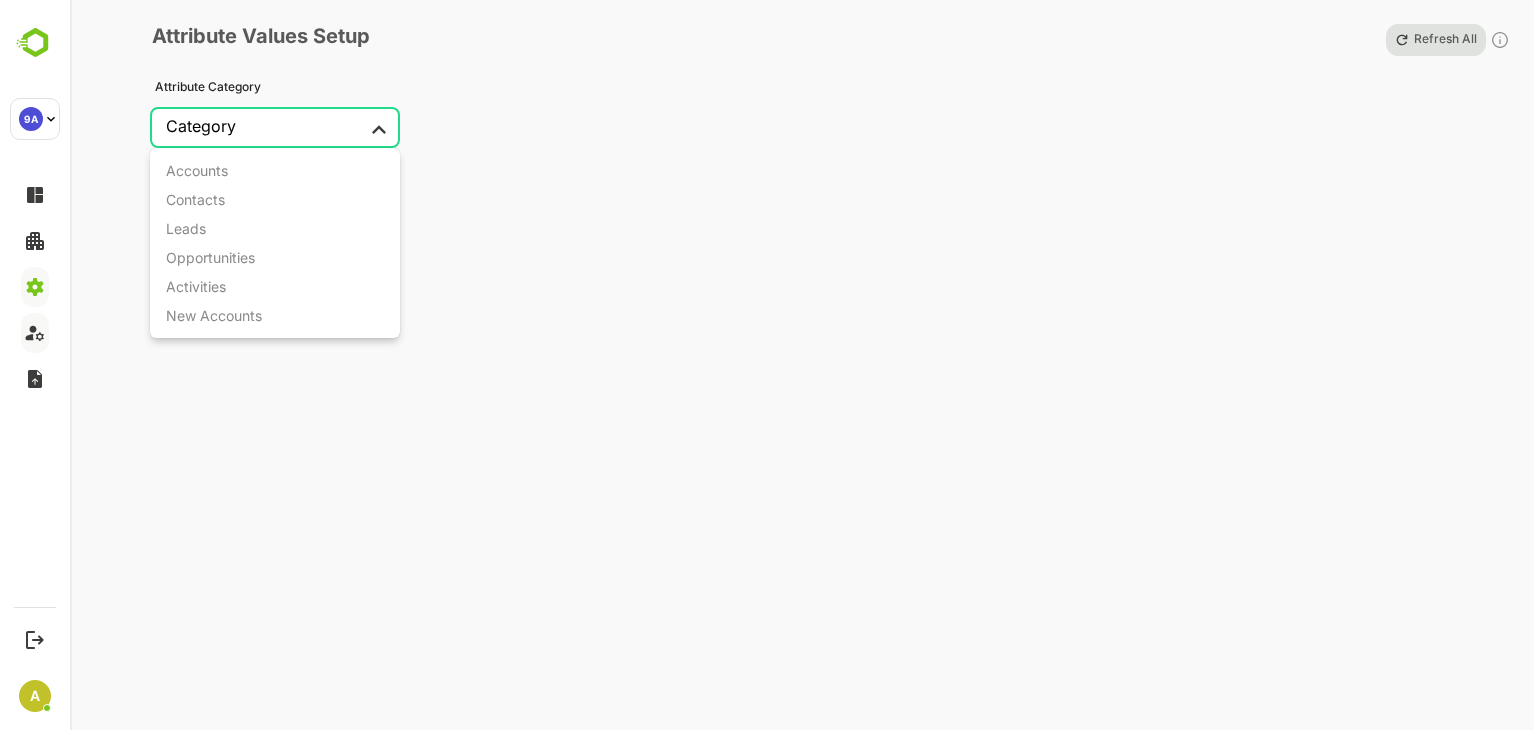 click on "Accounts" at bounding box center (275, 170) 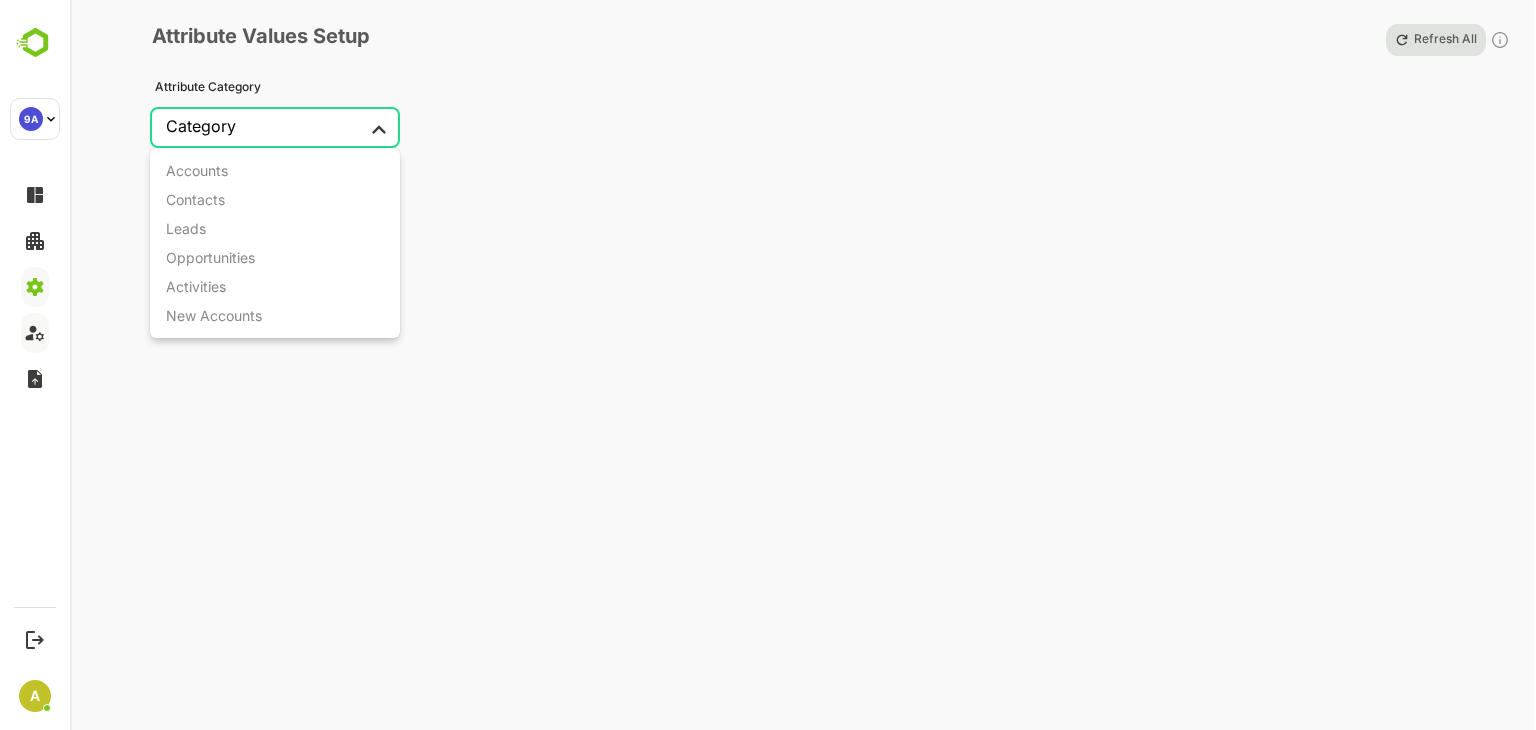 type on "********" 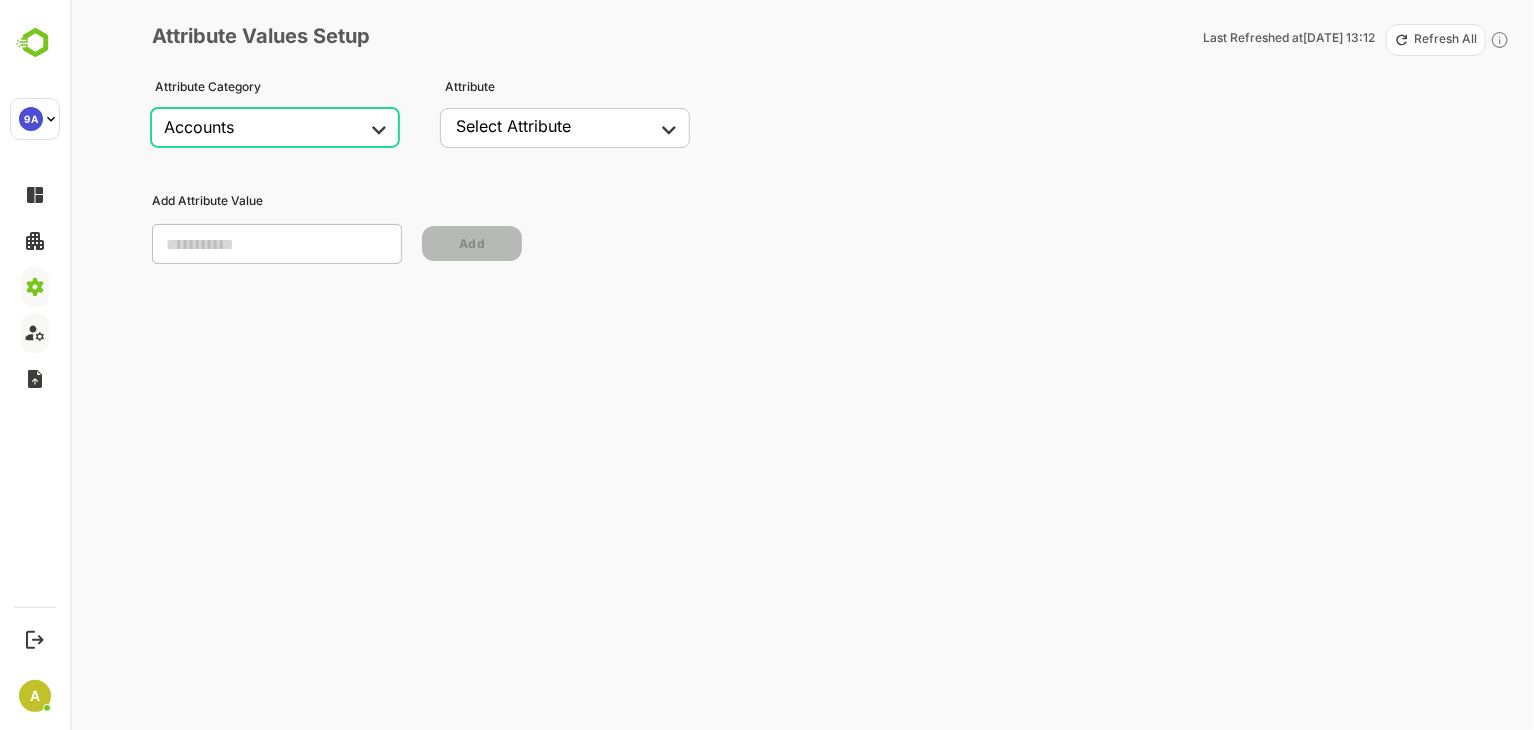 click on "**********" at bounding box center (767, 365) 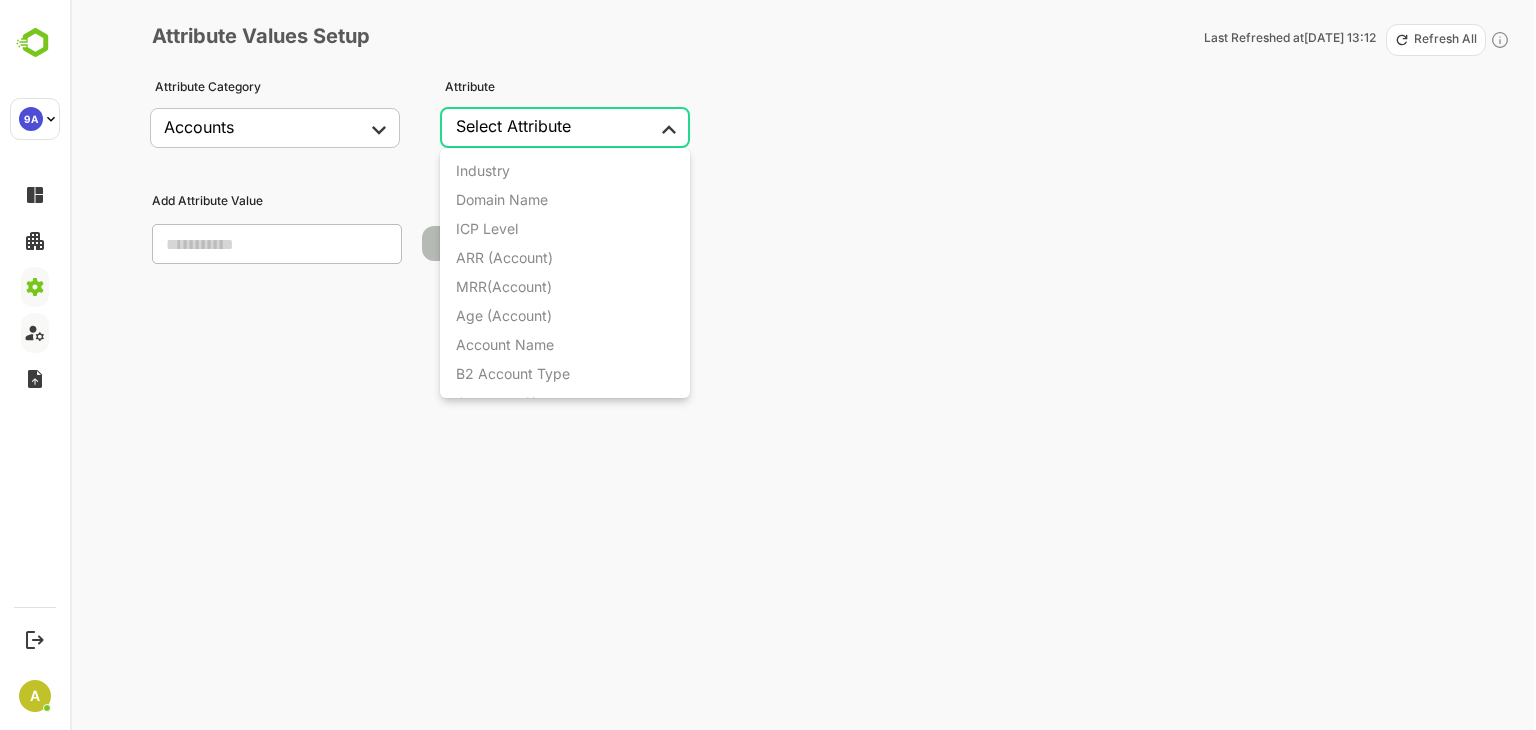 type 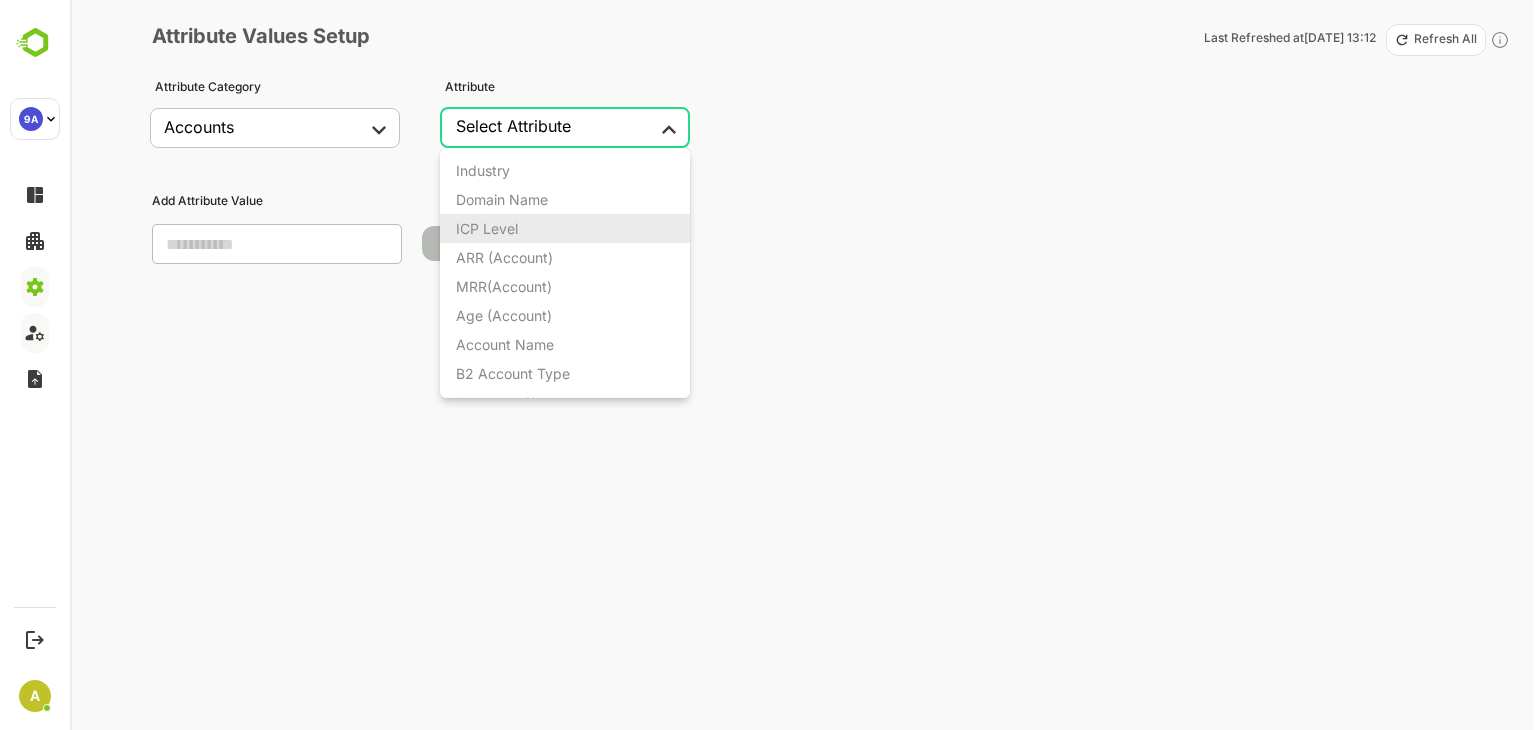 type 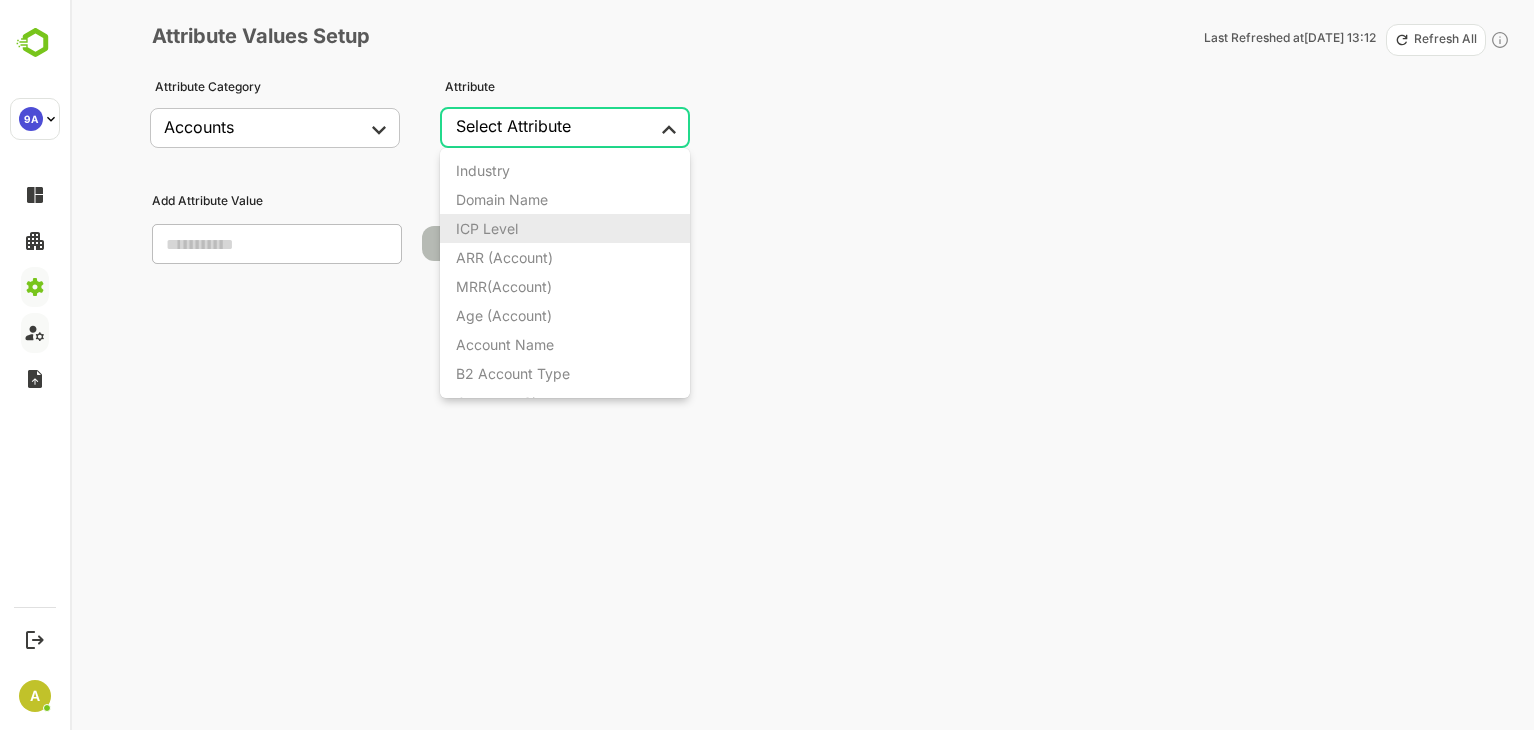 type on "********" 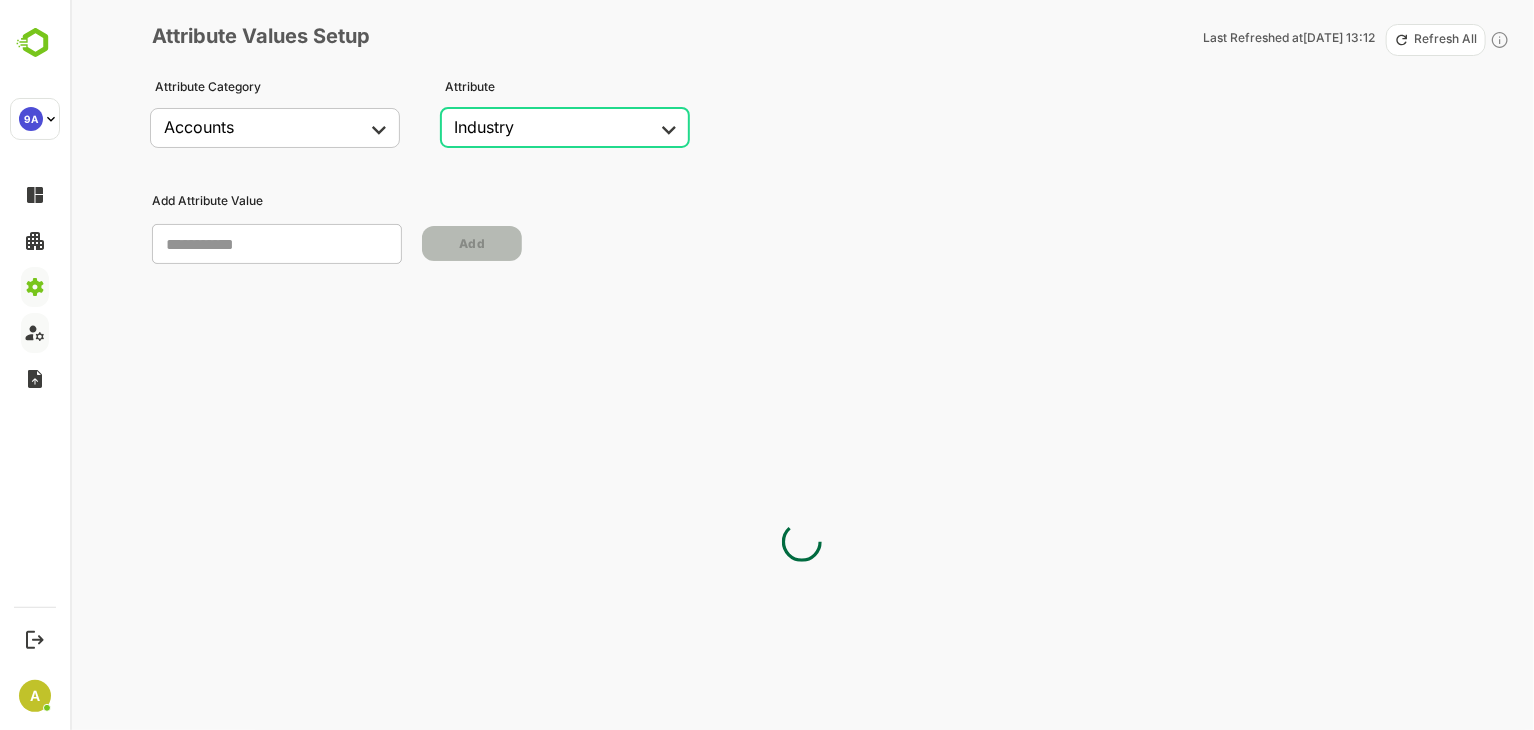 click at bounding box center [277, 244] 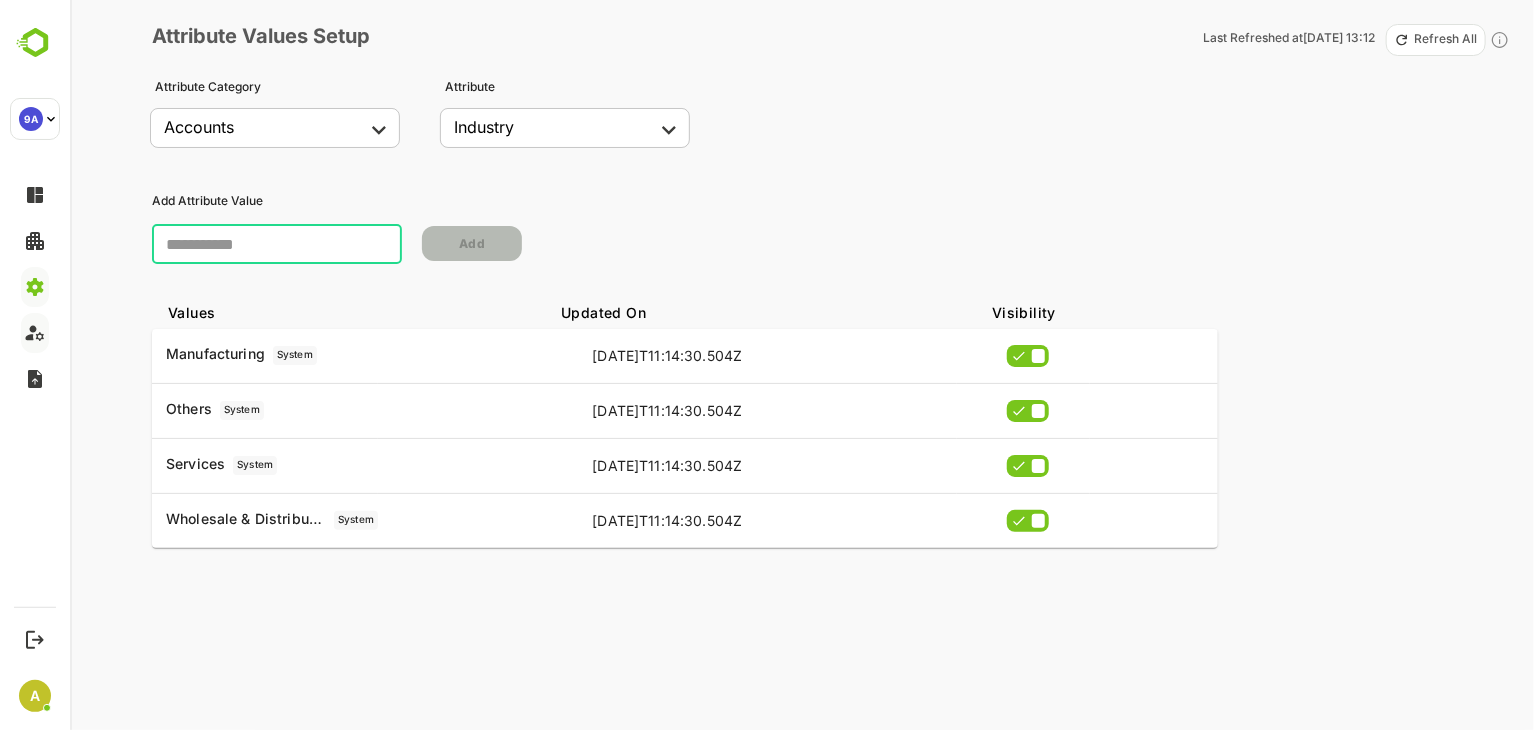 click on "Attribute Values Setup Last Refreshed at  [DATE] 13:12 Refresh All Attribute Category Accounts ******** ​ Attribute Industry ******** ​ Add Attribute Value ​ Add Values Updated On Visibility Manufacturing System [DATE]T11:14:30.504Z Others System [DATE]T11:14:30.504Z Services System [DATE]T11:14:30.504Z Wholesale & Distribution System [DATE]T11:14:30.504Z" at bounding box center [802, 389] 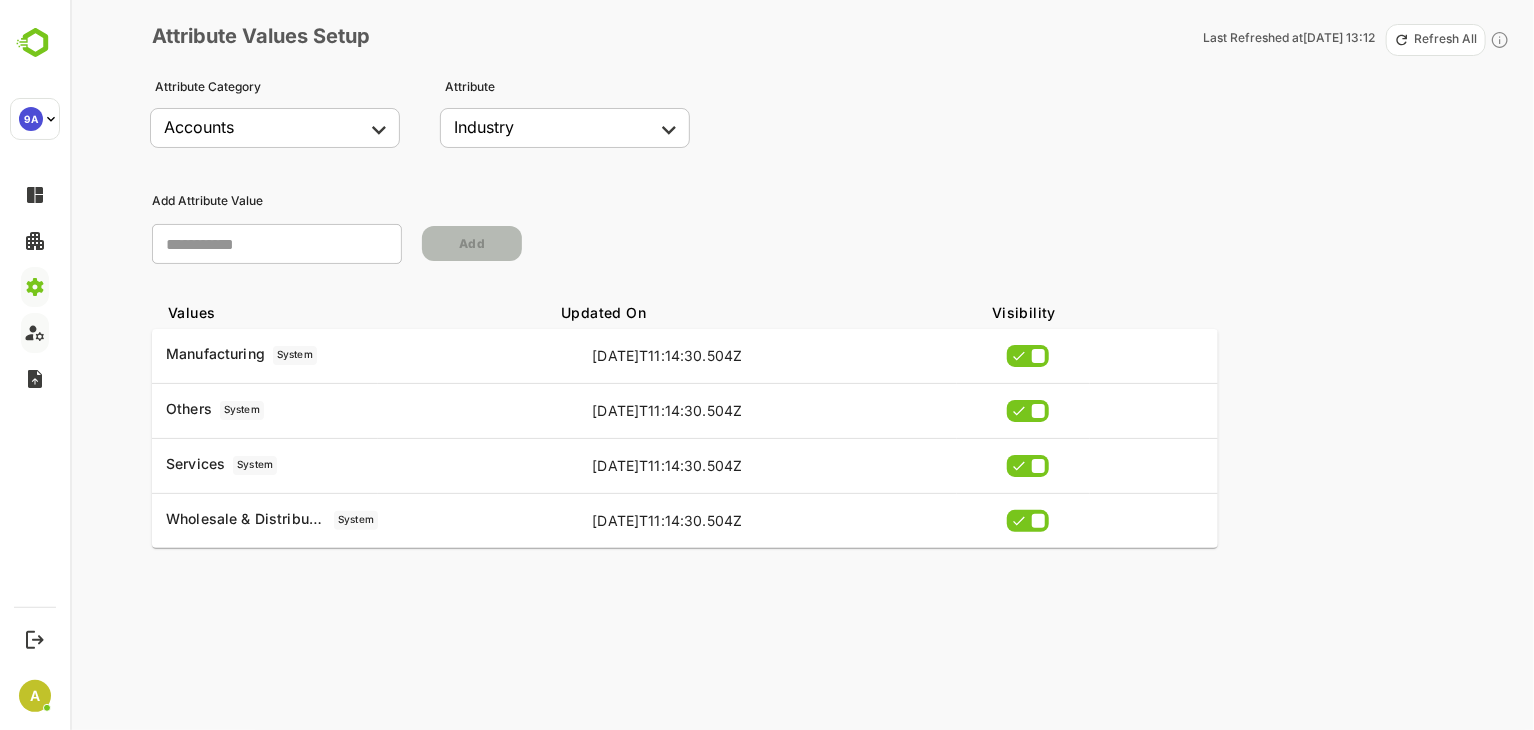 drag, startPoint x: 1426, startPoint y: 39, endPoint x: 1404, endPoint y: 43, distance: 22.36068 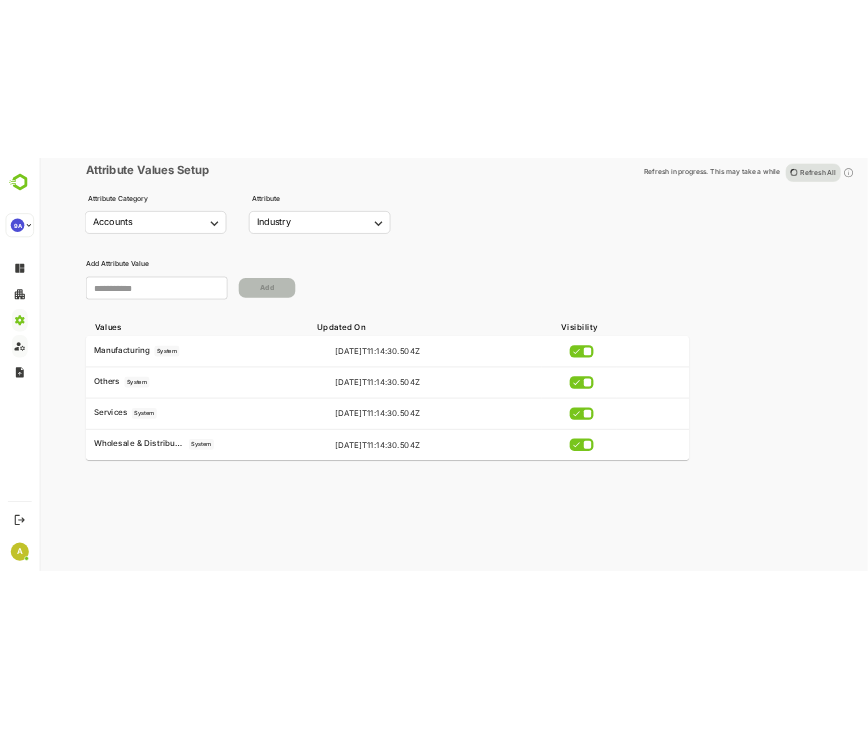 scroll, scrollTop: 0, scrollLeft: 0, axis: both 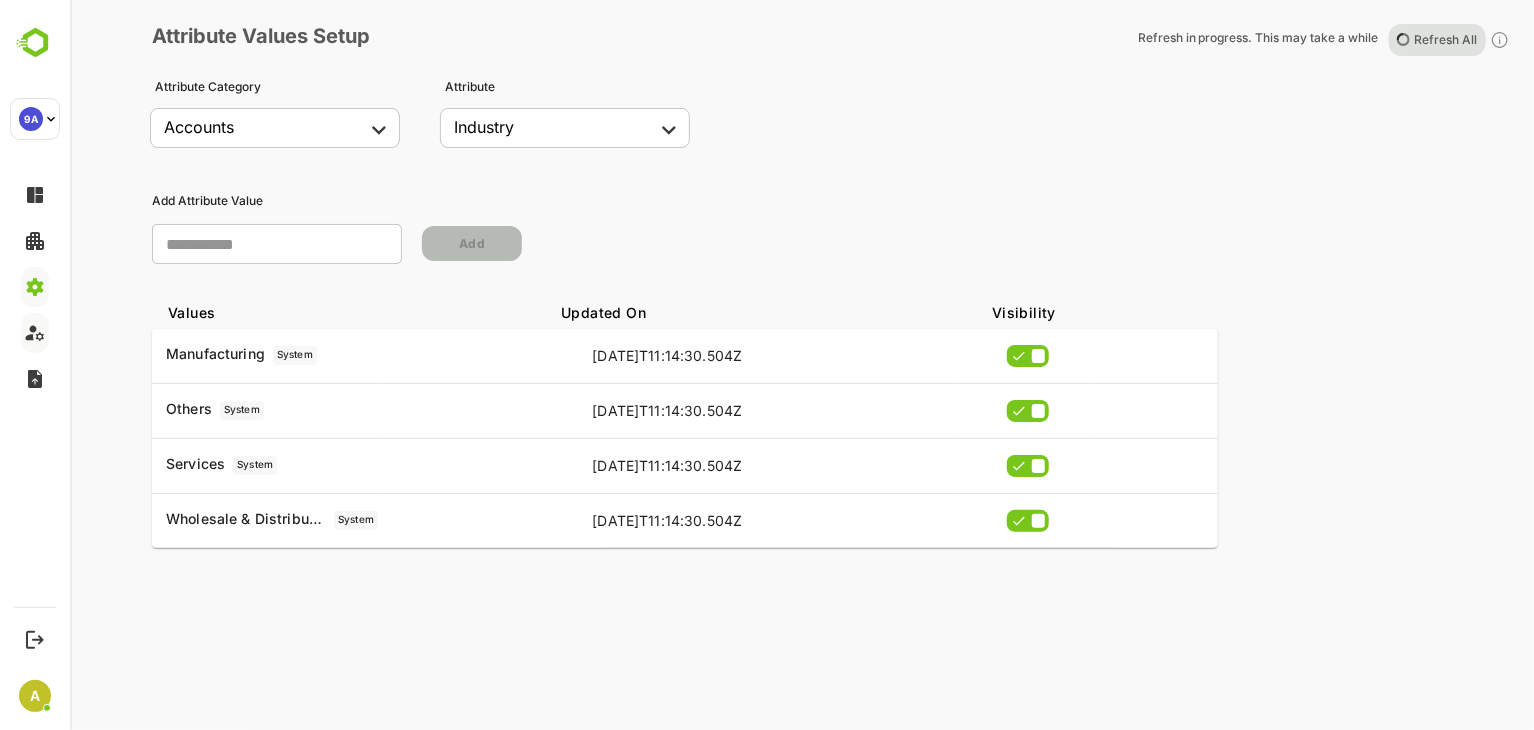click on "**********" at bounding box center [767, 365] 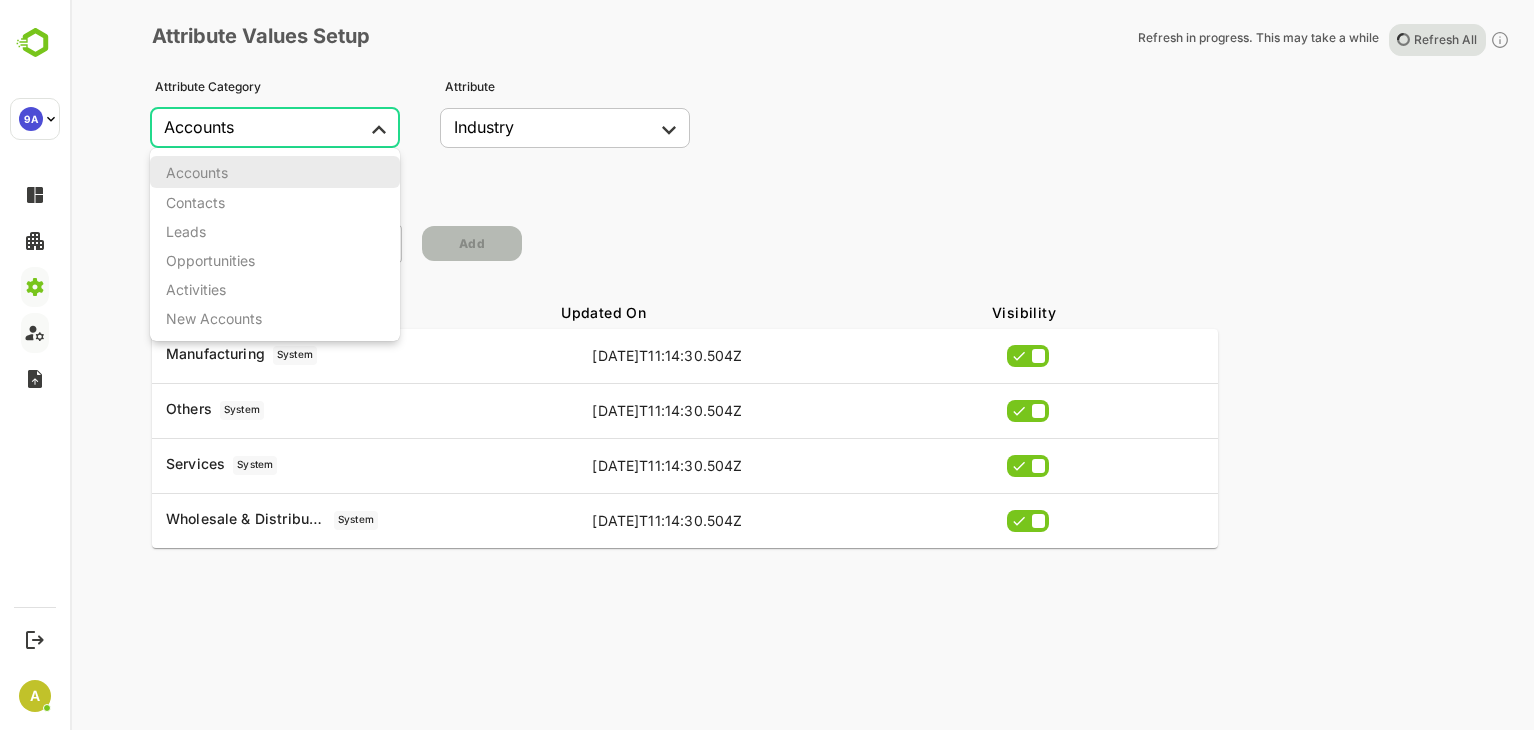 click on "Contacts" at bounding box center [275, 202] 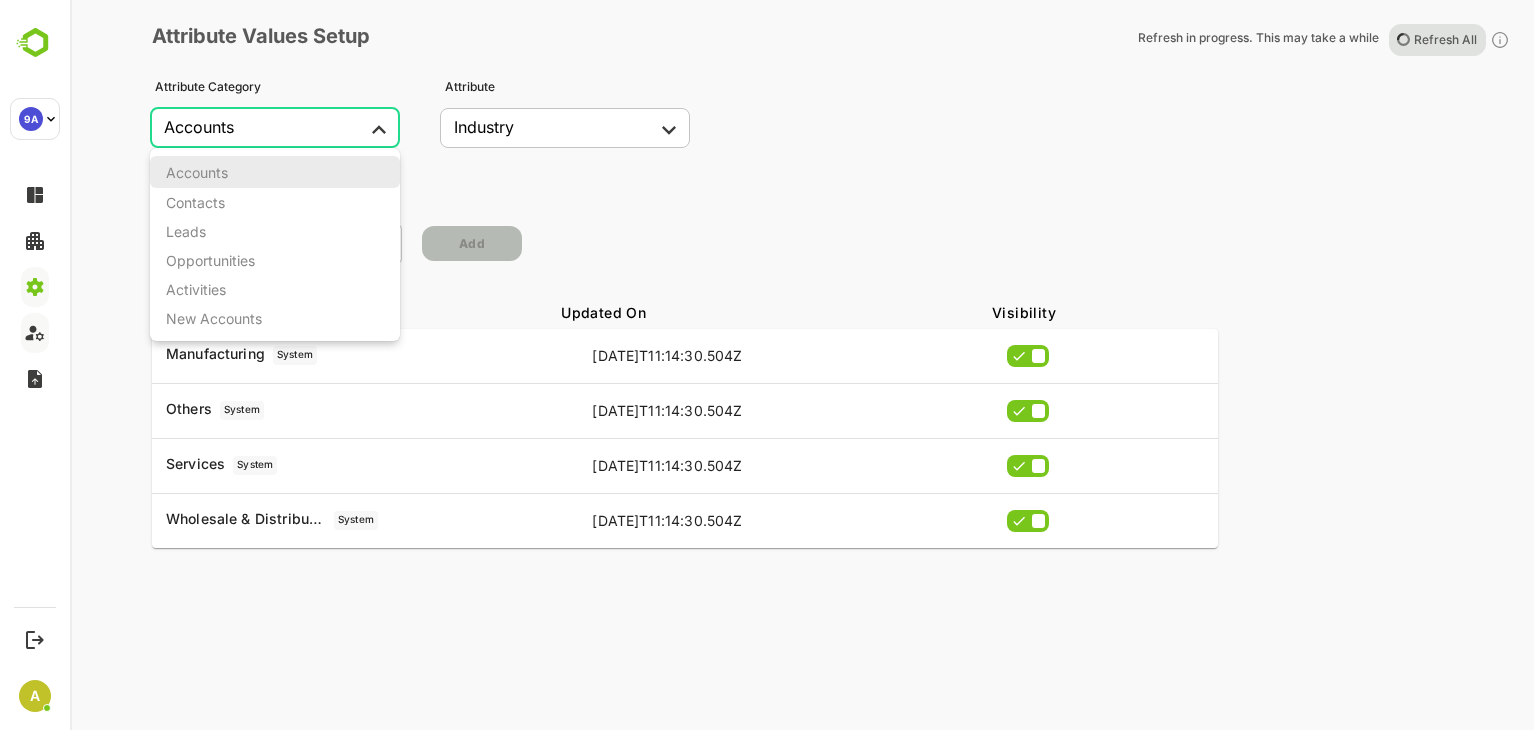 type on "********" 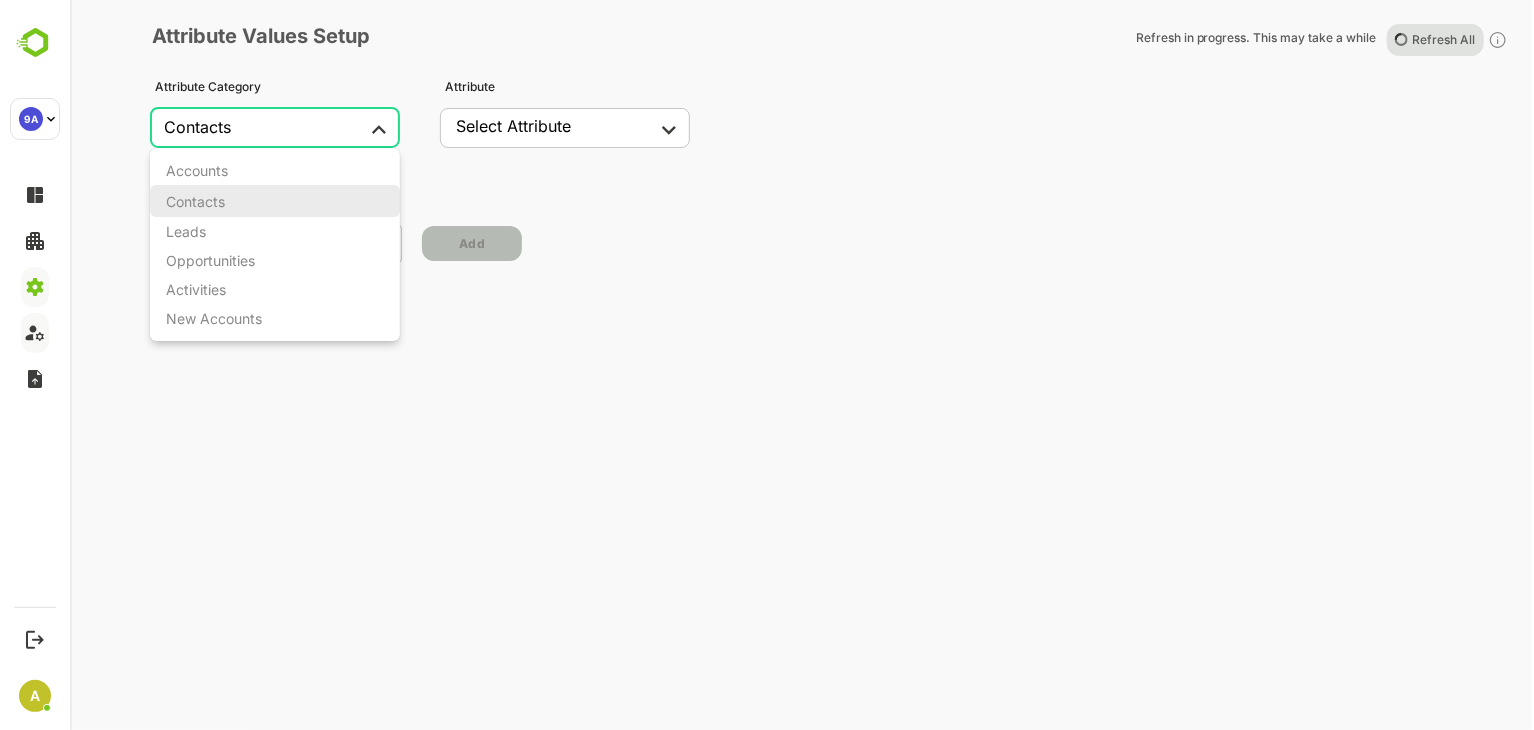 click on "**********" at bounding box center (767, 365) 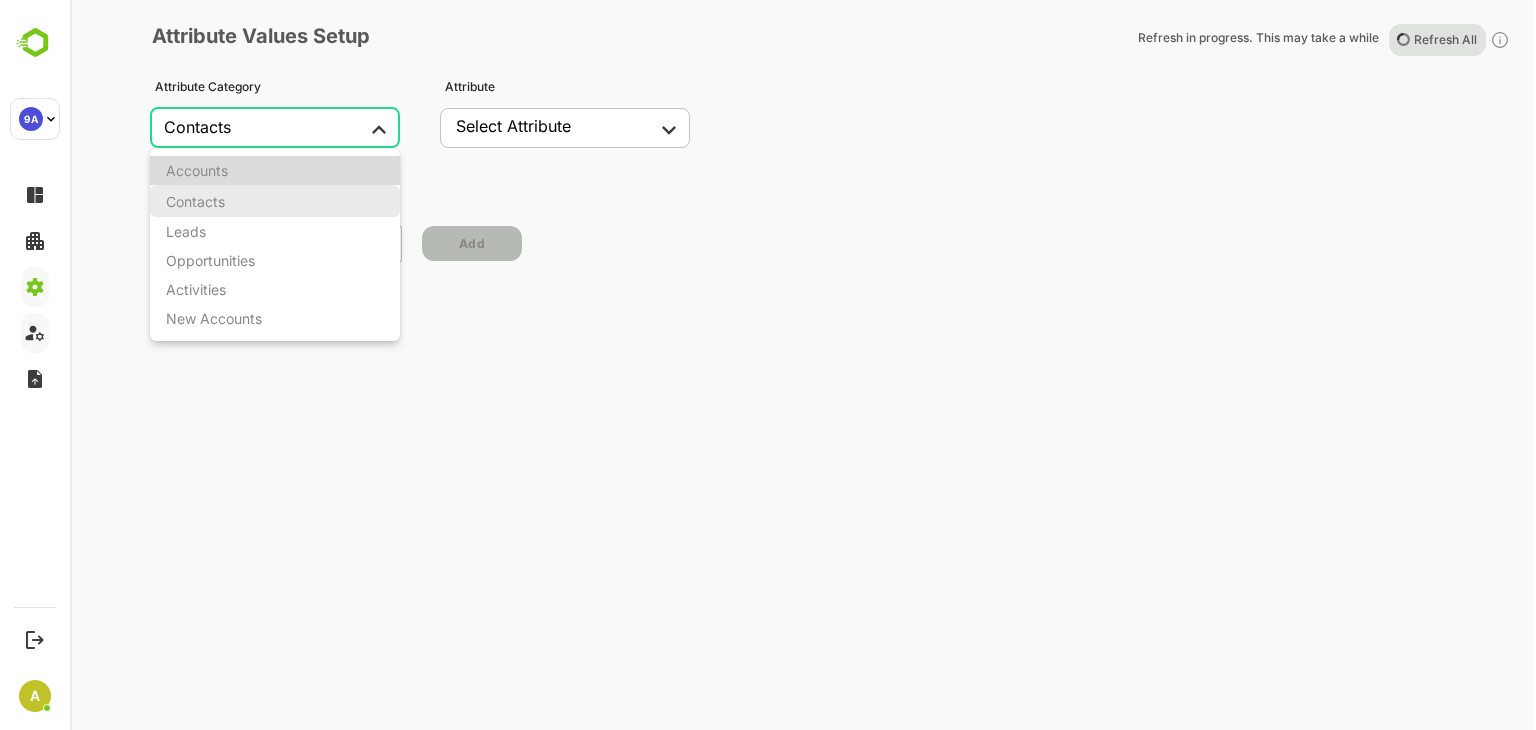click on "Accounts" at bounding box center [275, 170] 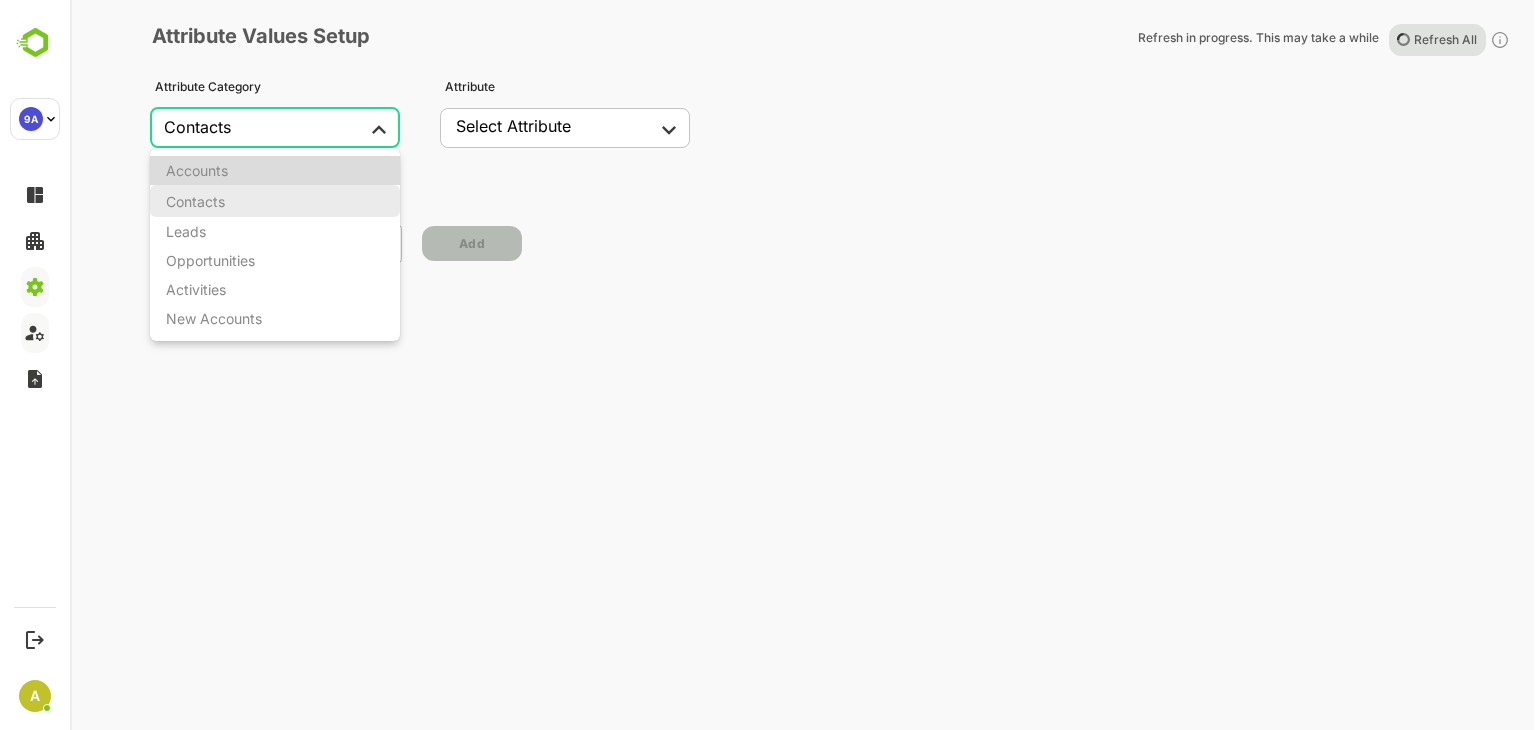 type on "********" 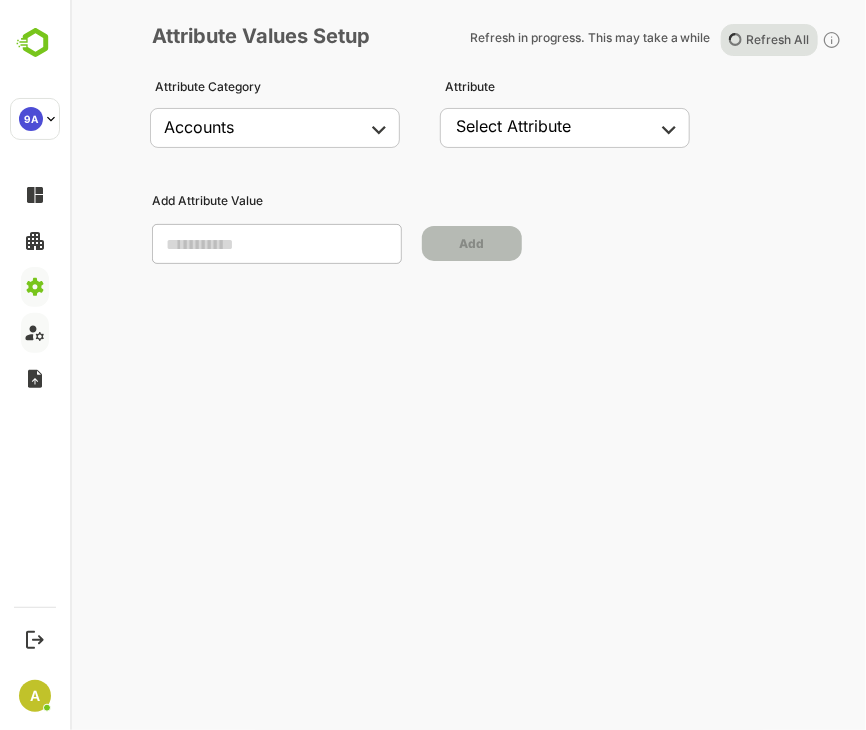 click on "Select Attribute" at bounding box center (513, 126) 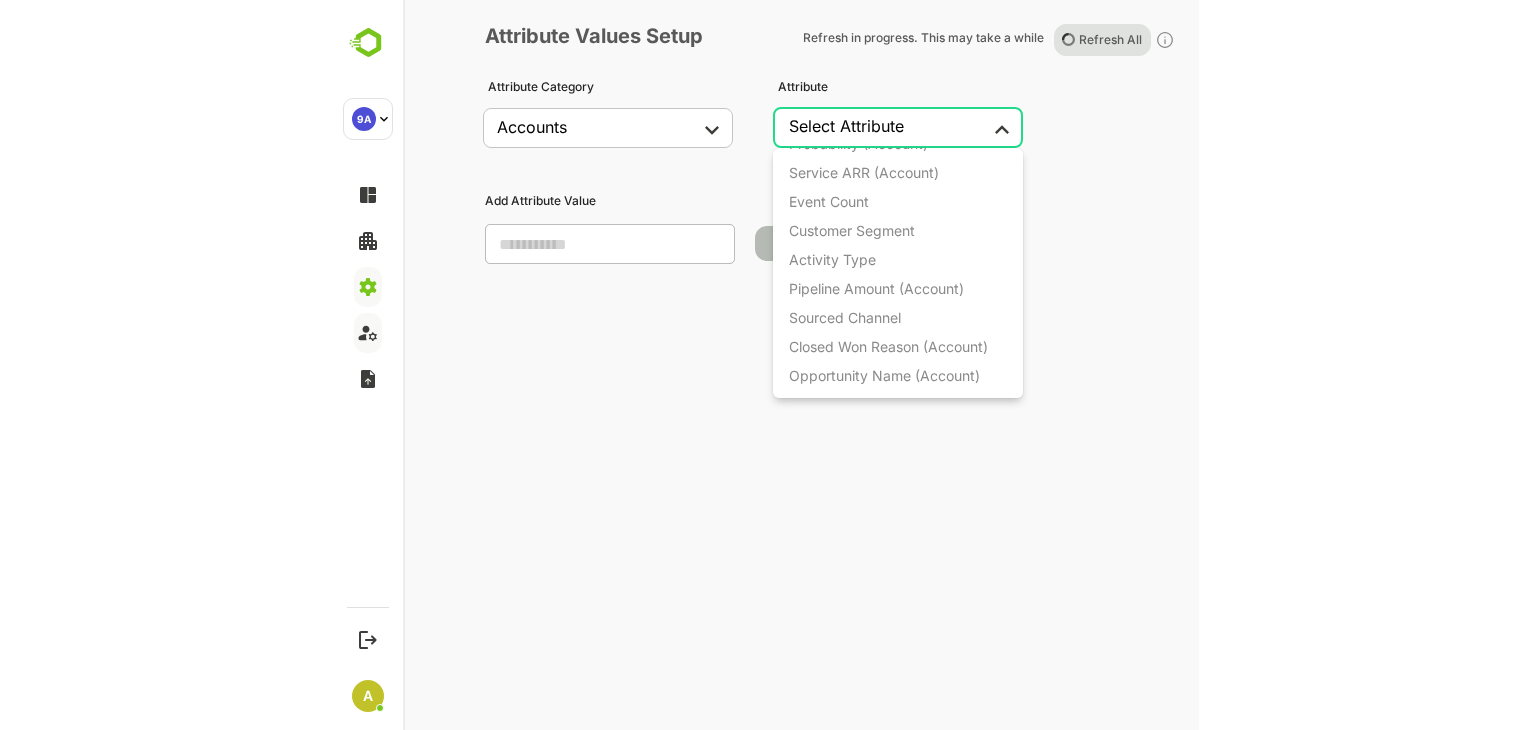 scroll, scrollTop: 1300, scrollLeft: 0, axis: vertical 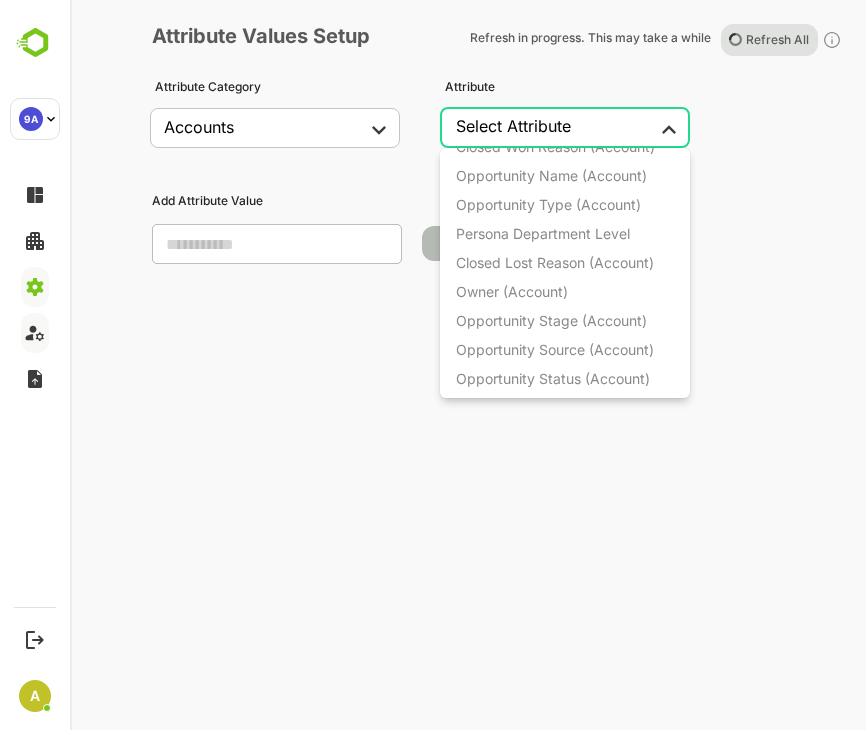 click at bounding box center [434, 365] 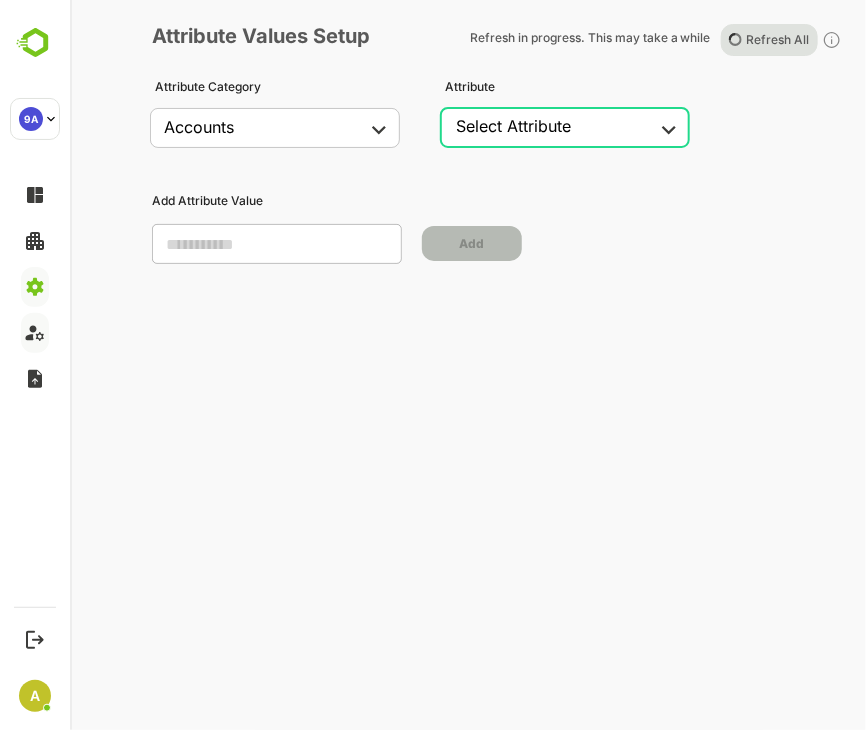 click on "Select Attribute" at bounding box center (513, 126) 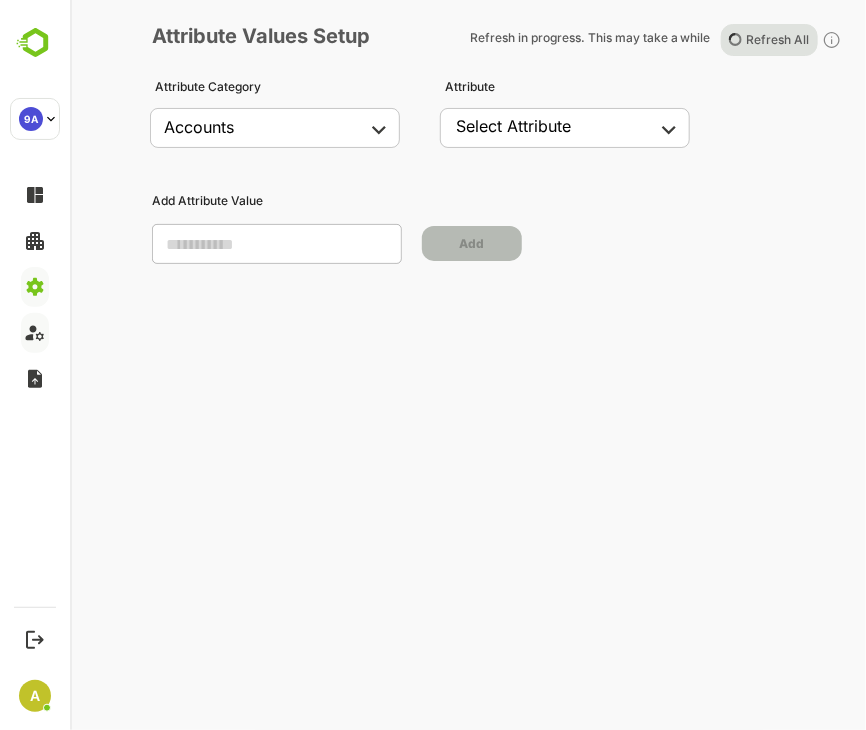 click on "**********" at bounding box center [433, 365] 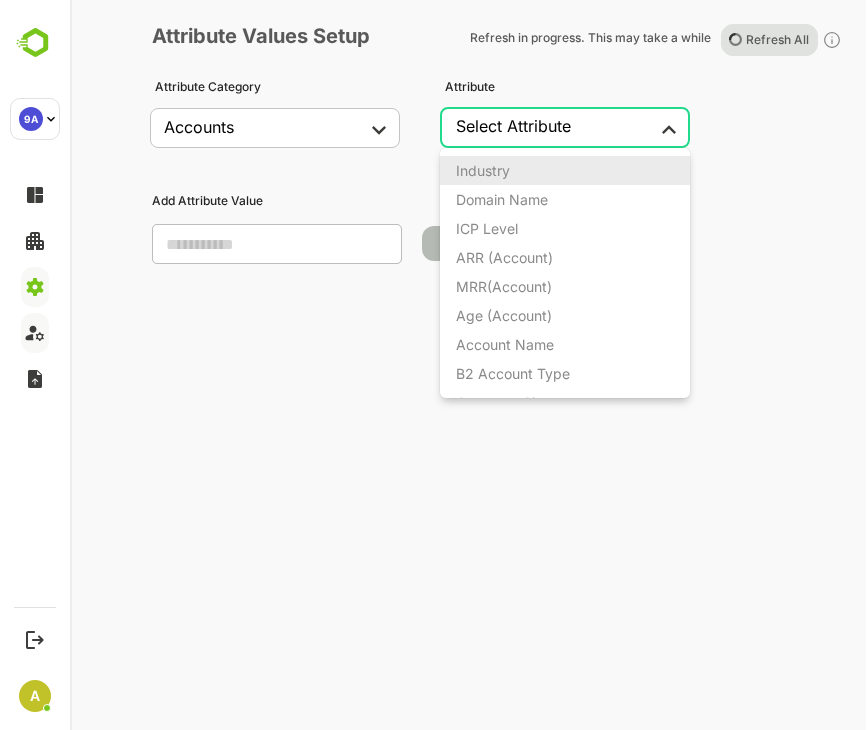 type 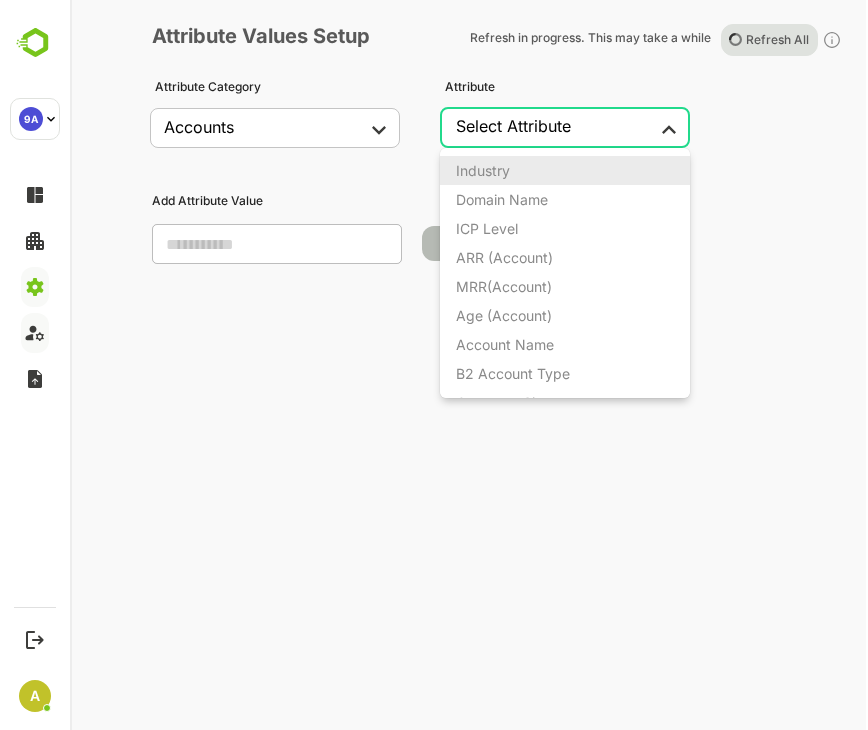 type 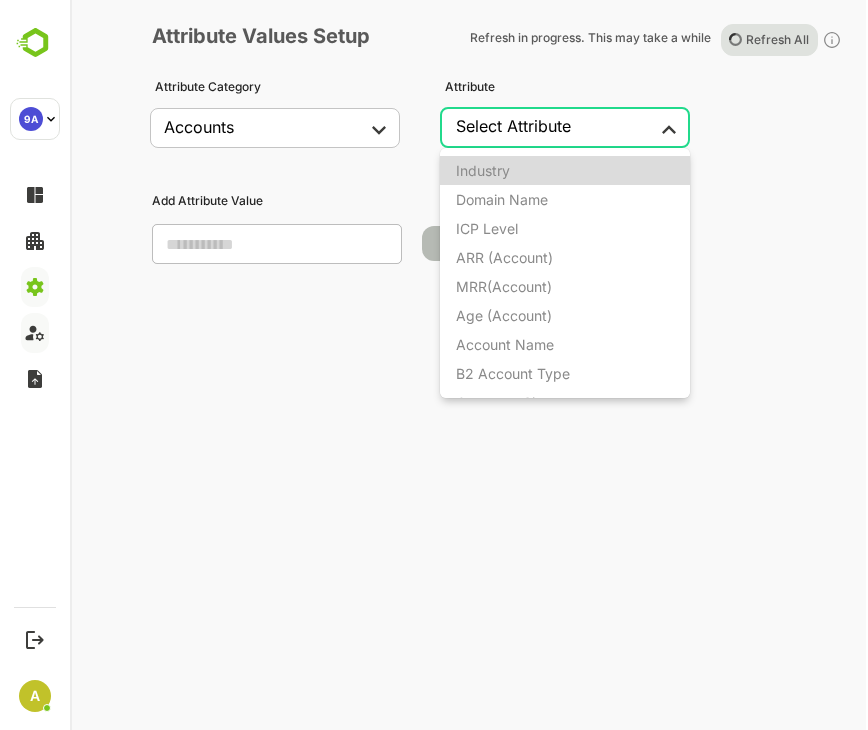 click on "Industry" at bounding box center [483, 170] 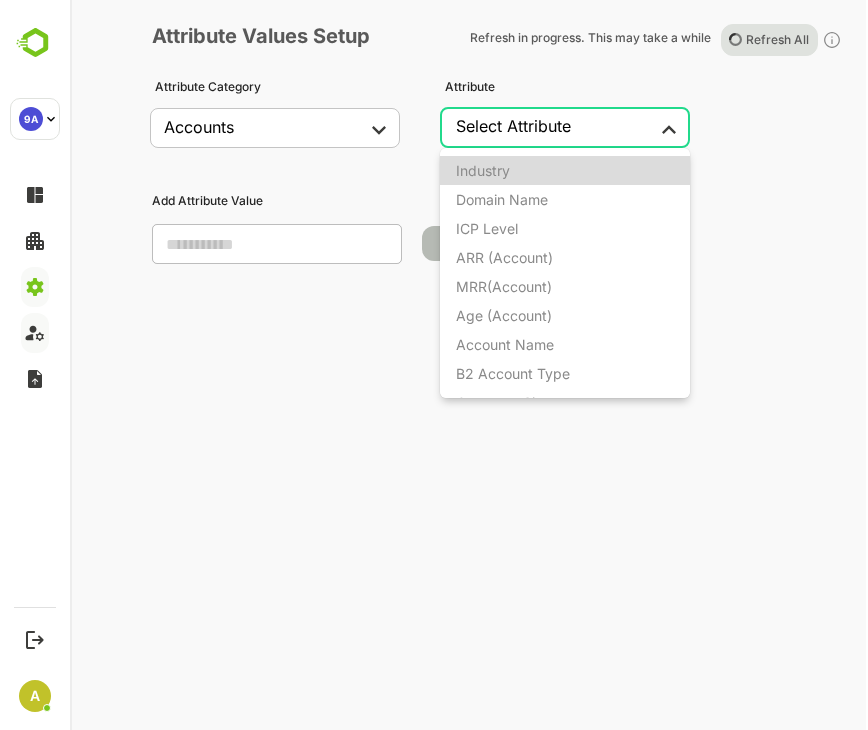 type on "********" 